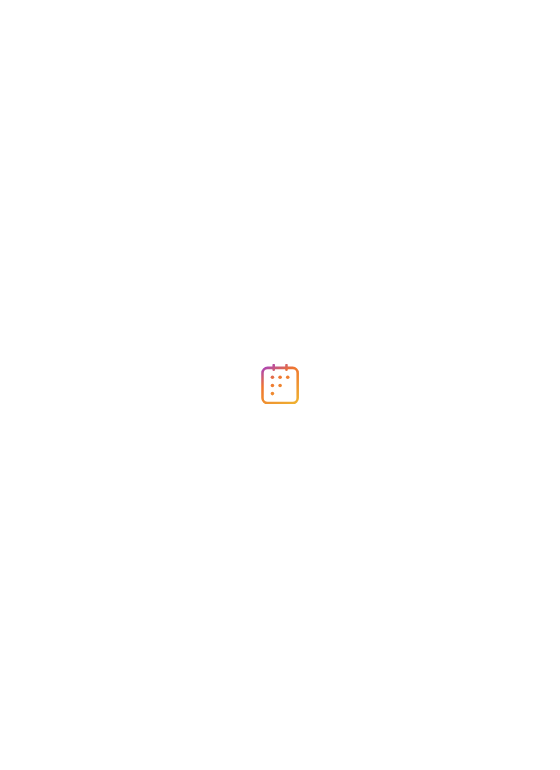 scroll, scrollTop: 0, scrollLeft: 0, axis: both 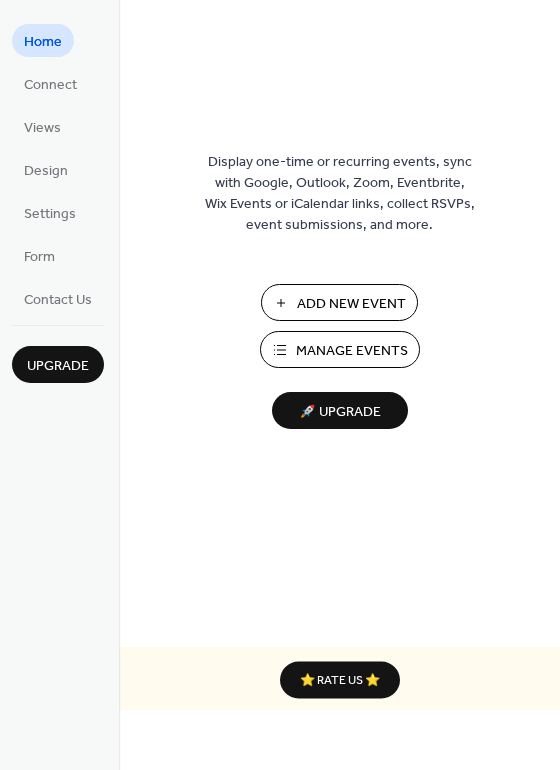 click on "Add New Event" at bounding box center [351, 304] 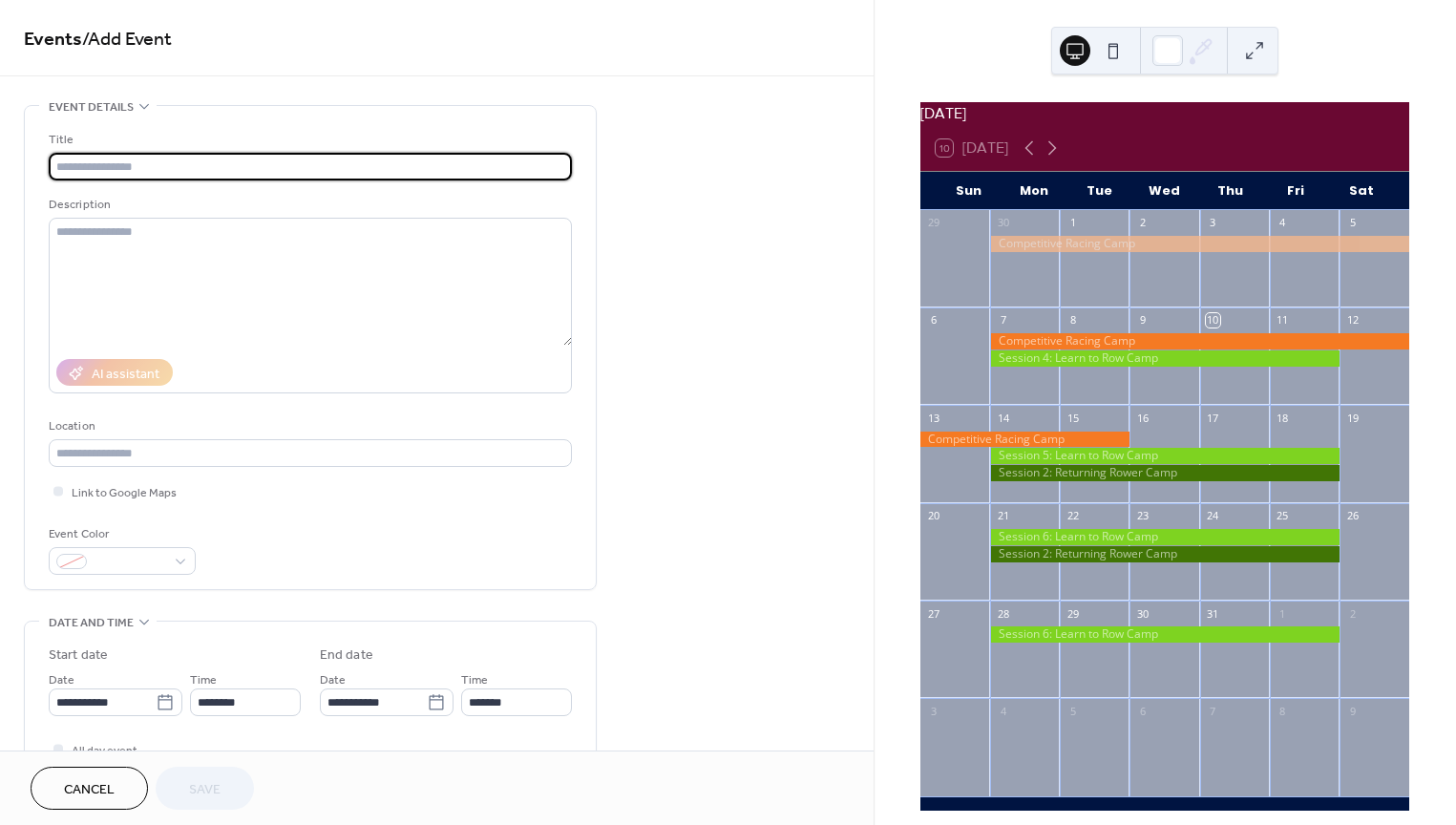 scroll, scrollTop: 0, scrollLeft: 0, axis: both 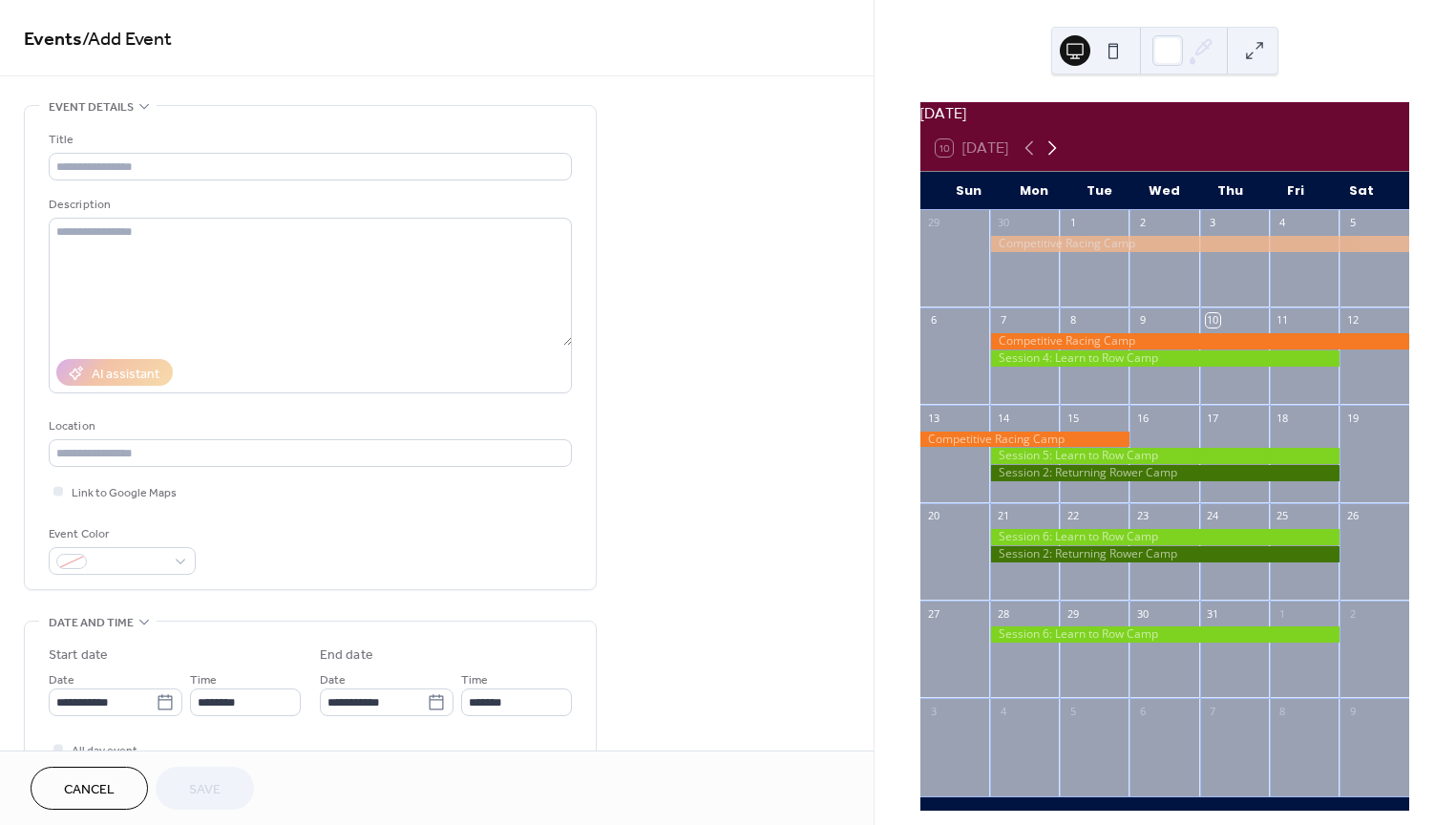 click 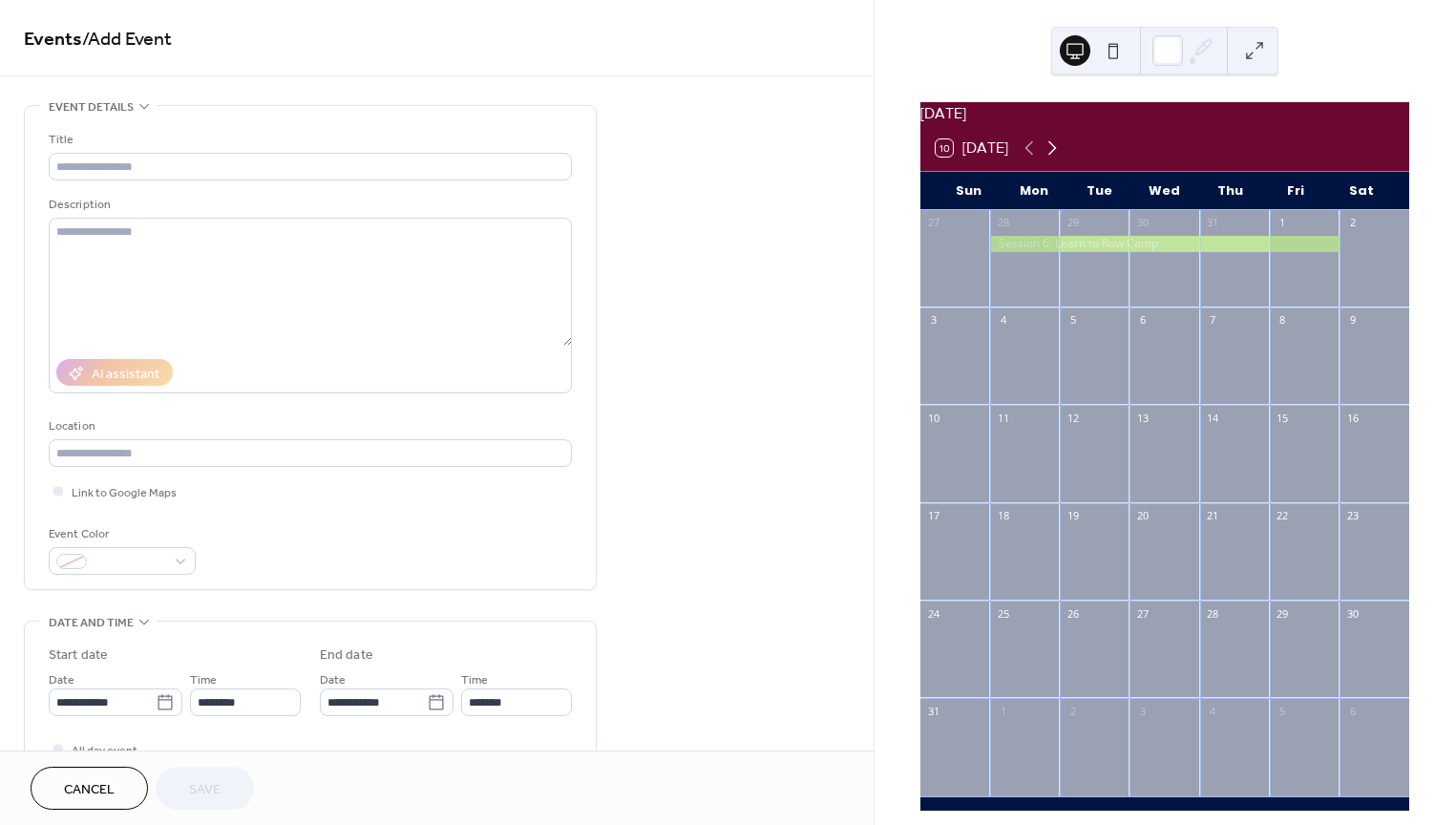 click 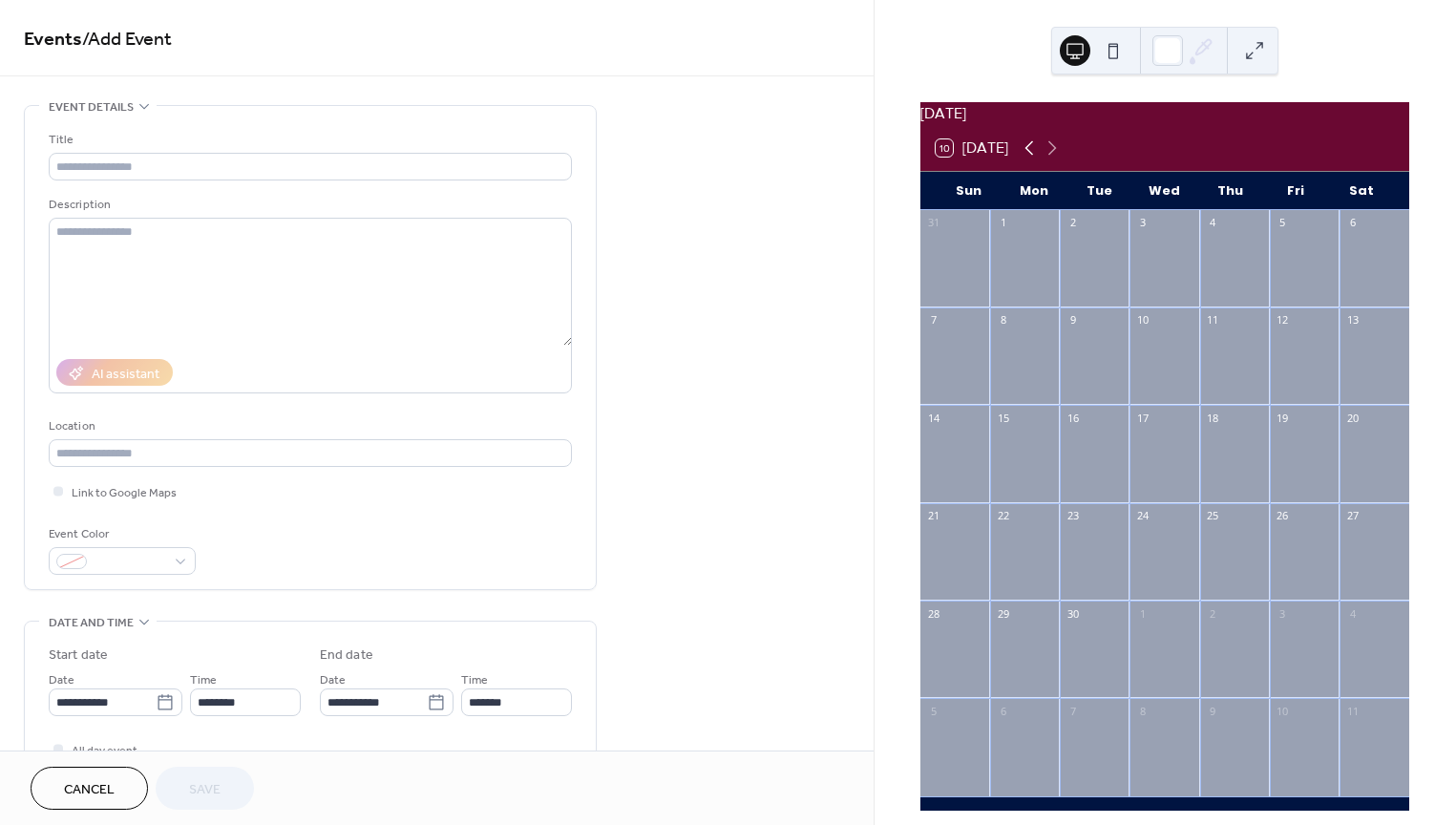 click 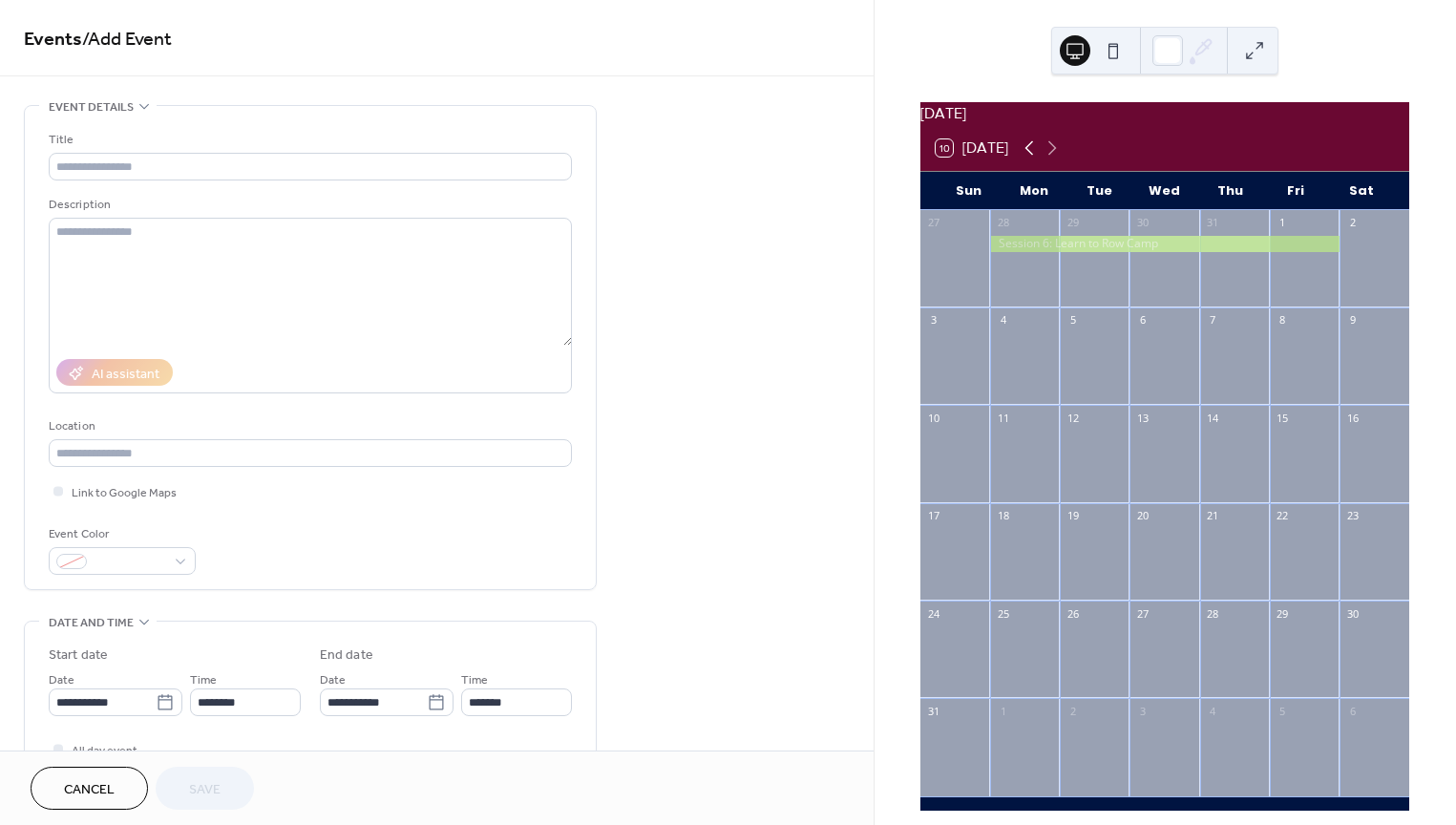 click 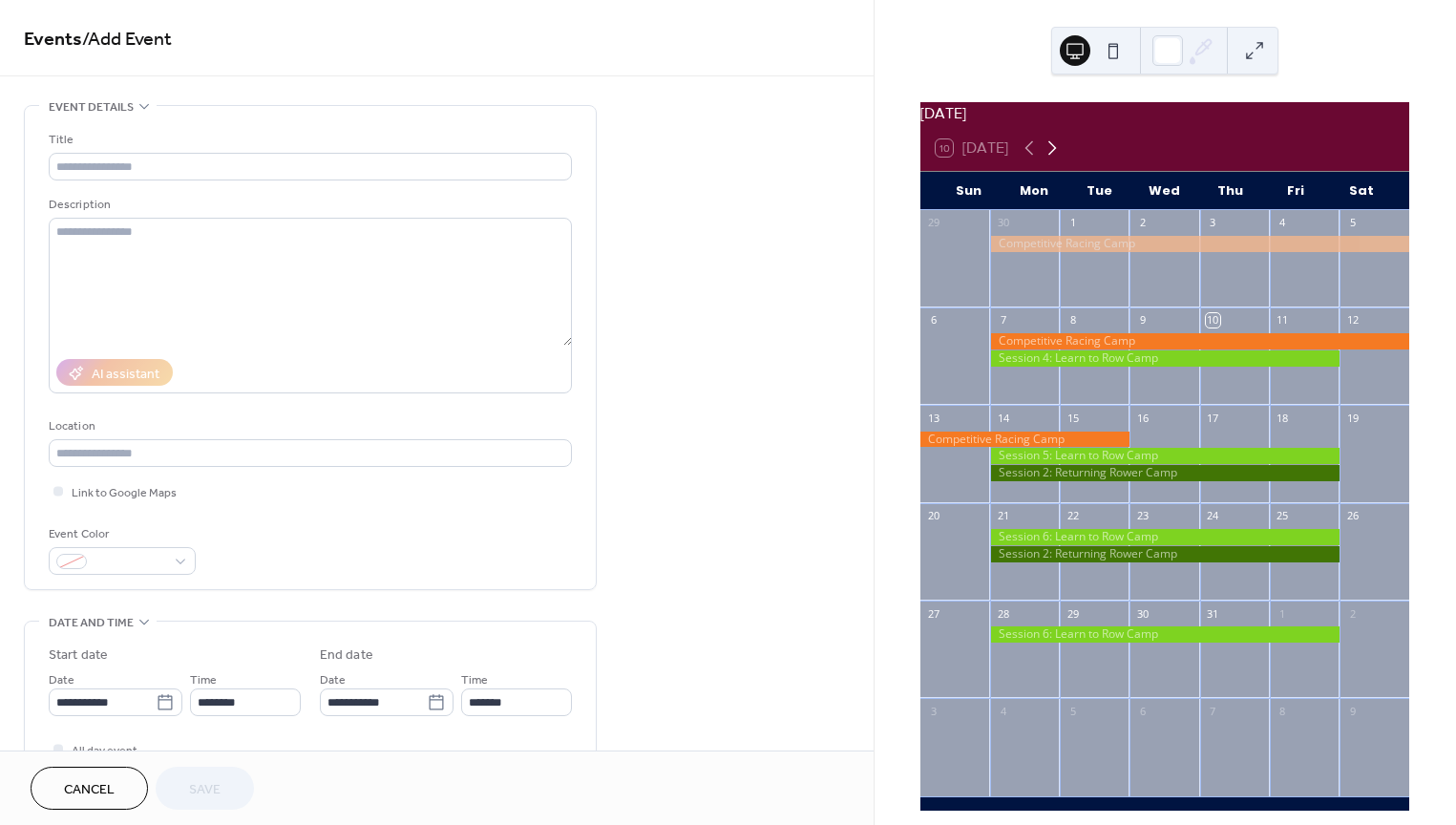 click 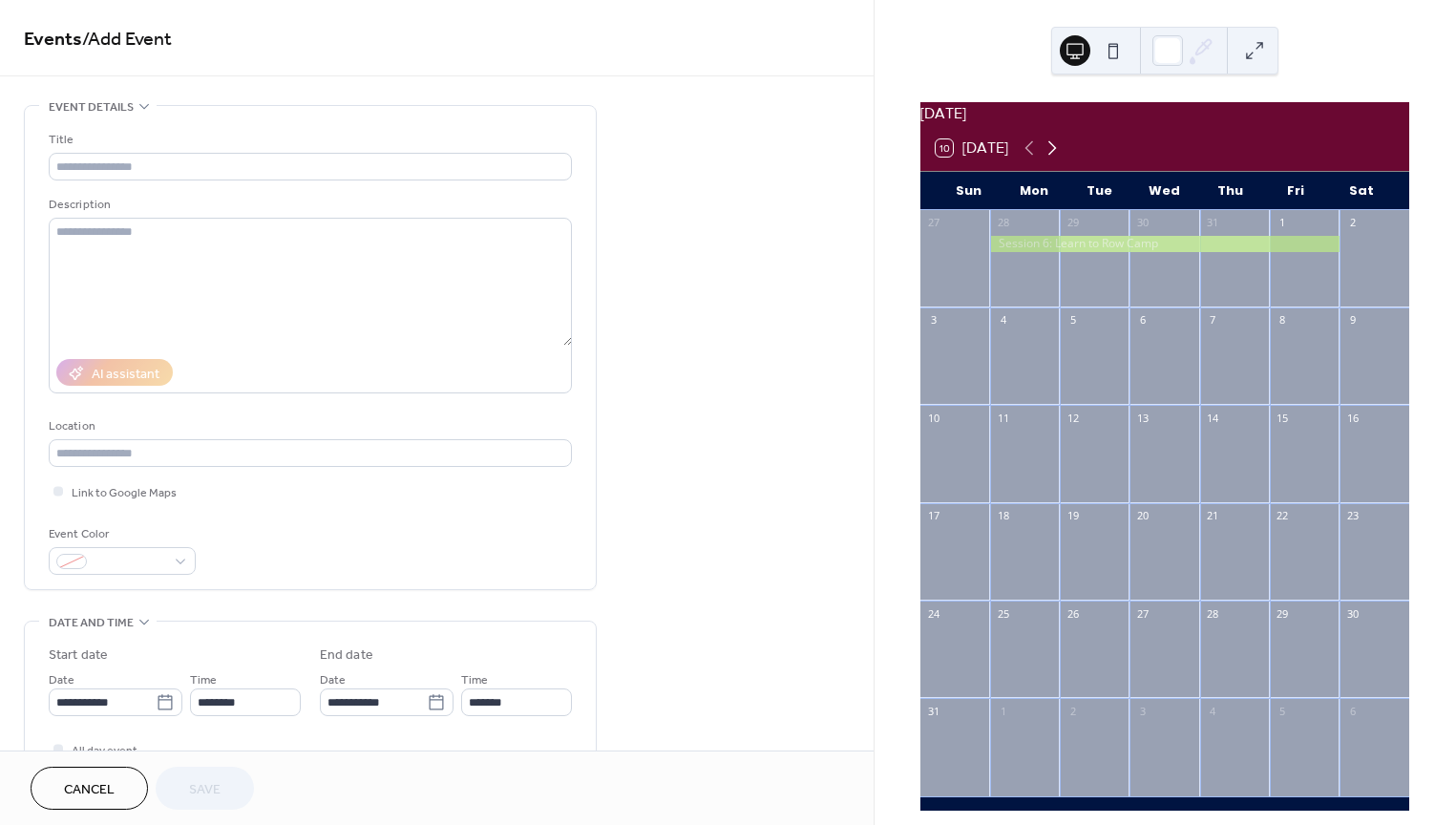 click 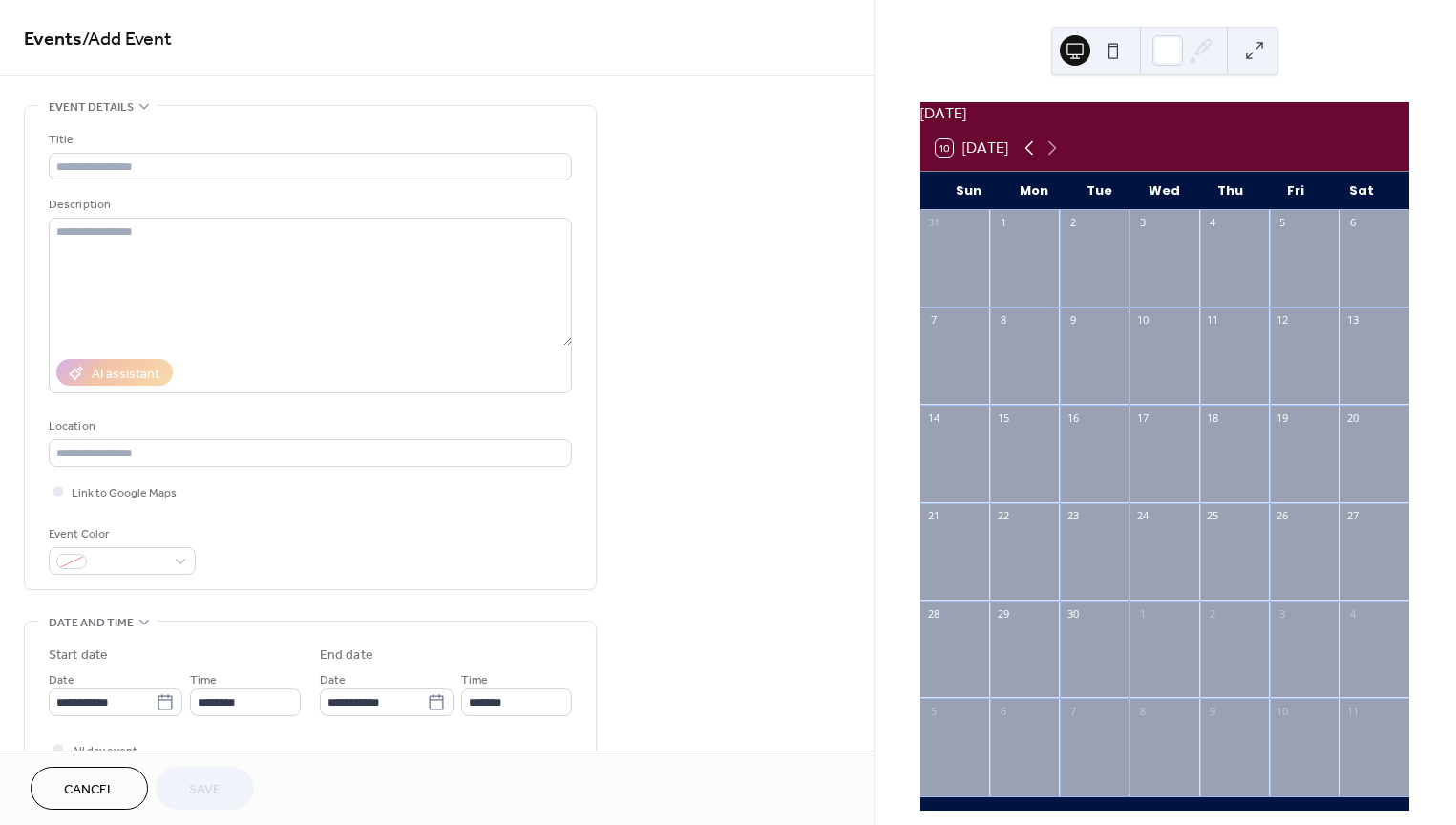 click 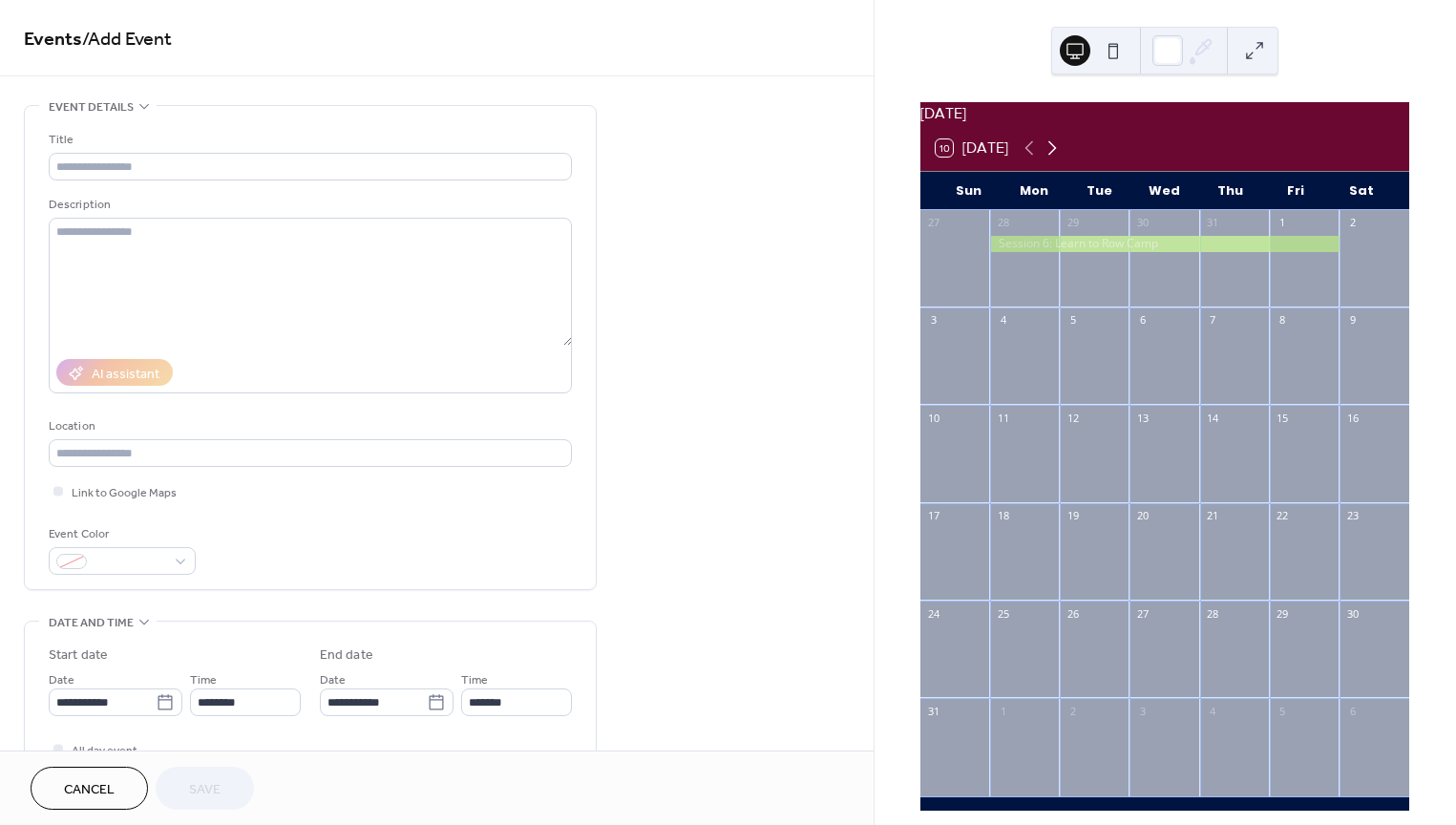 click 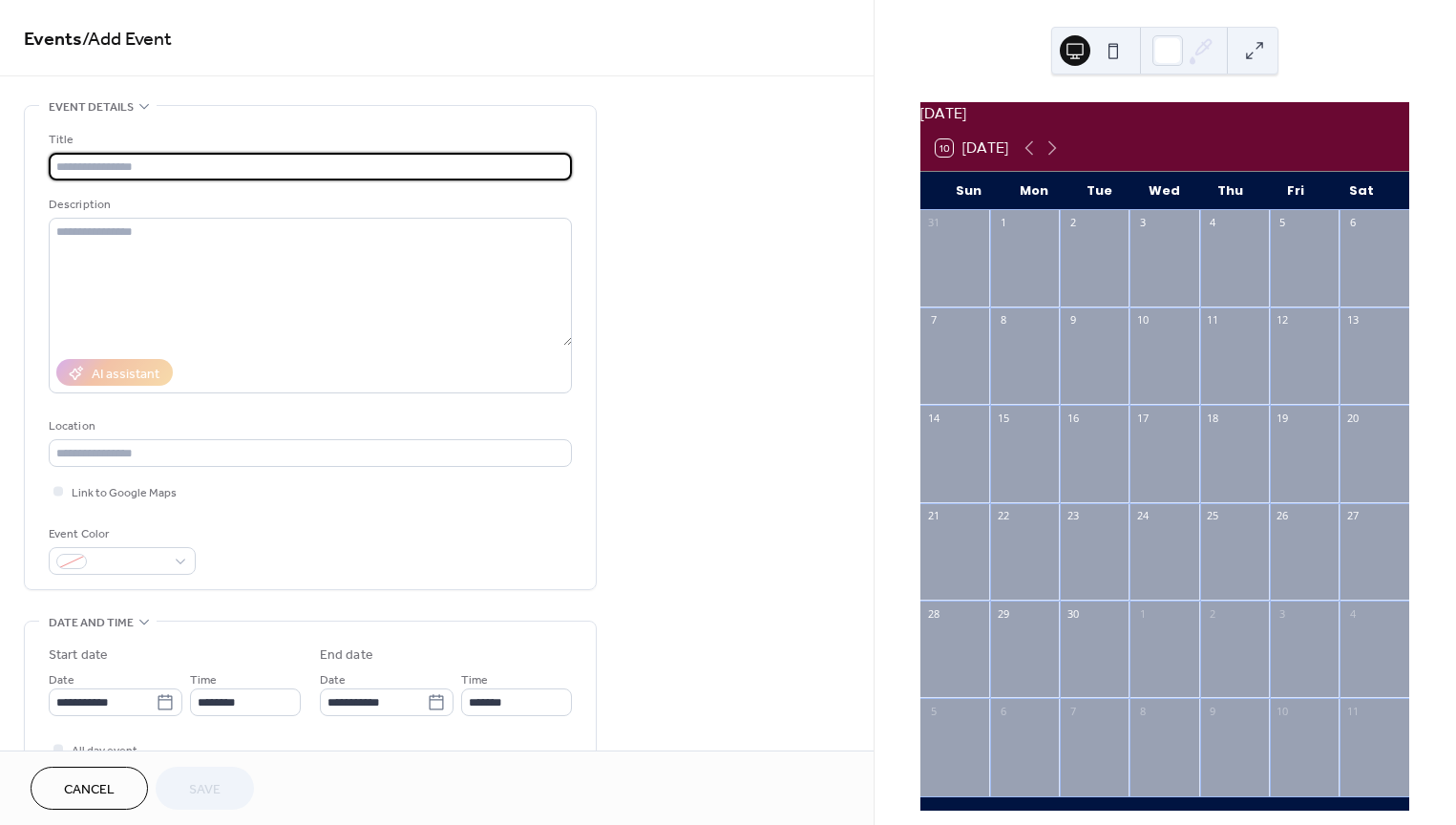 click at bounding box center (310, 166) 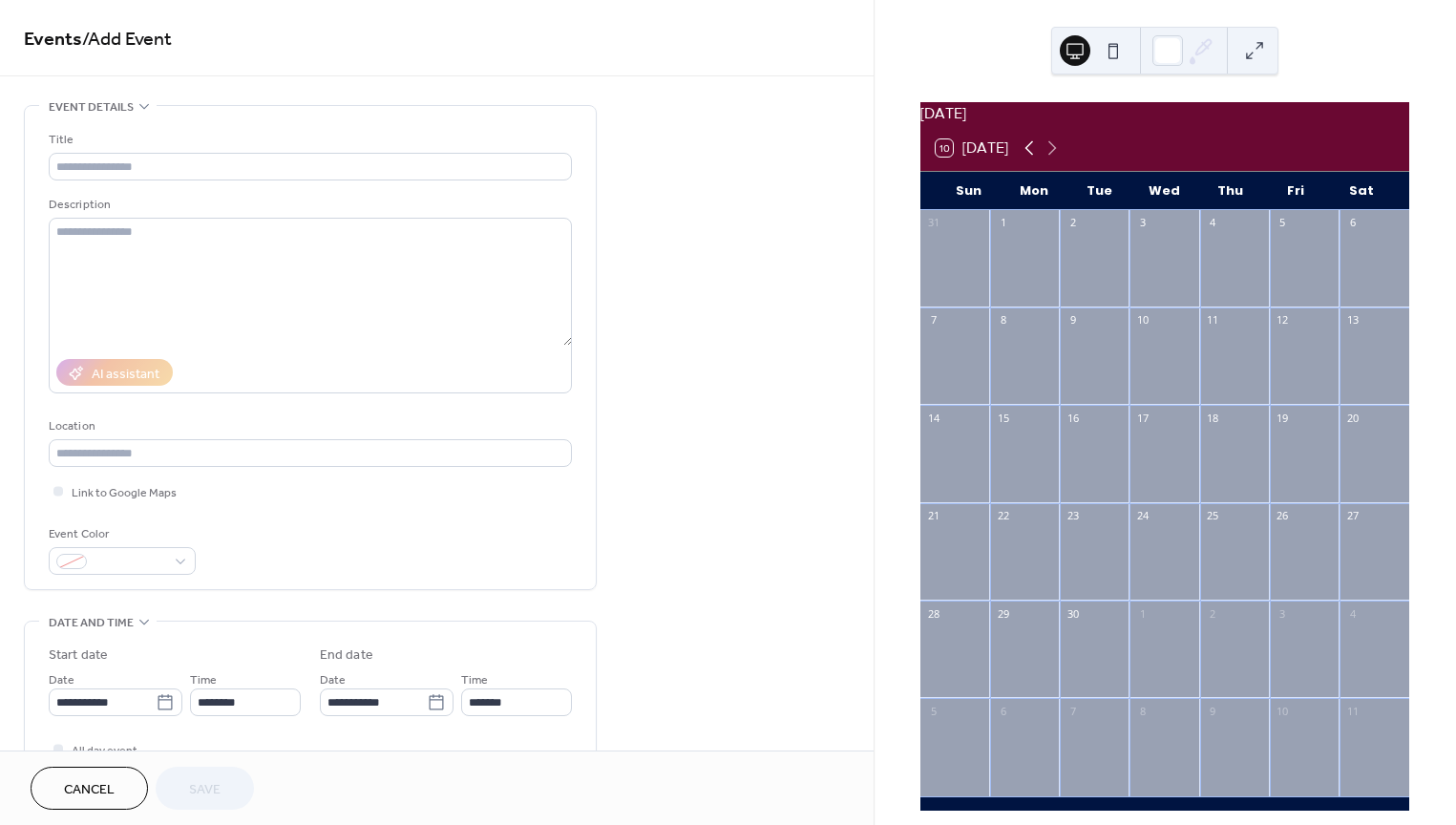 click 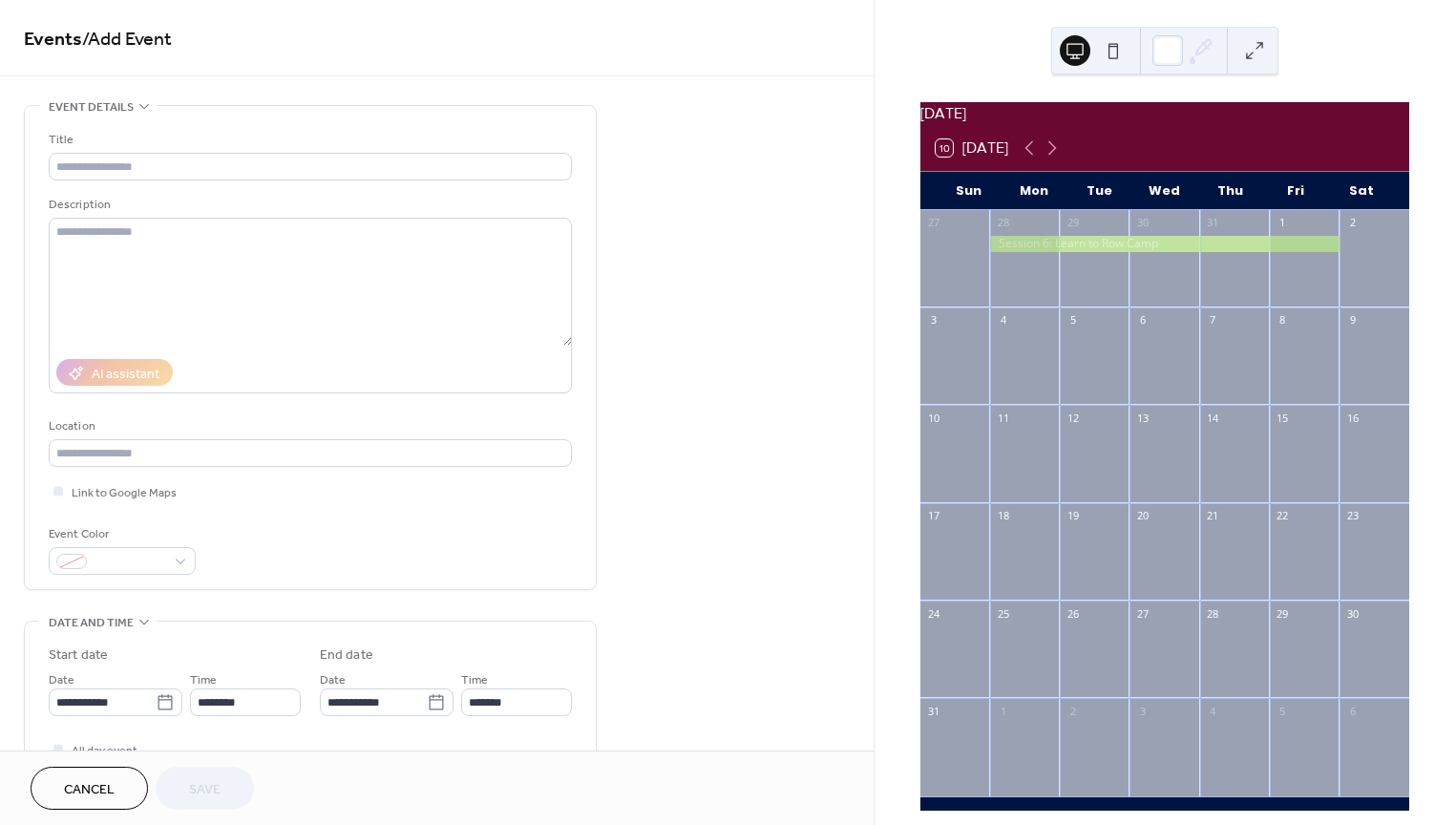 click at bounding box center [1165, 243] 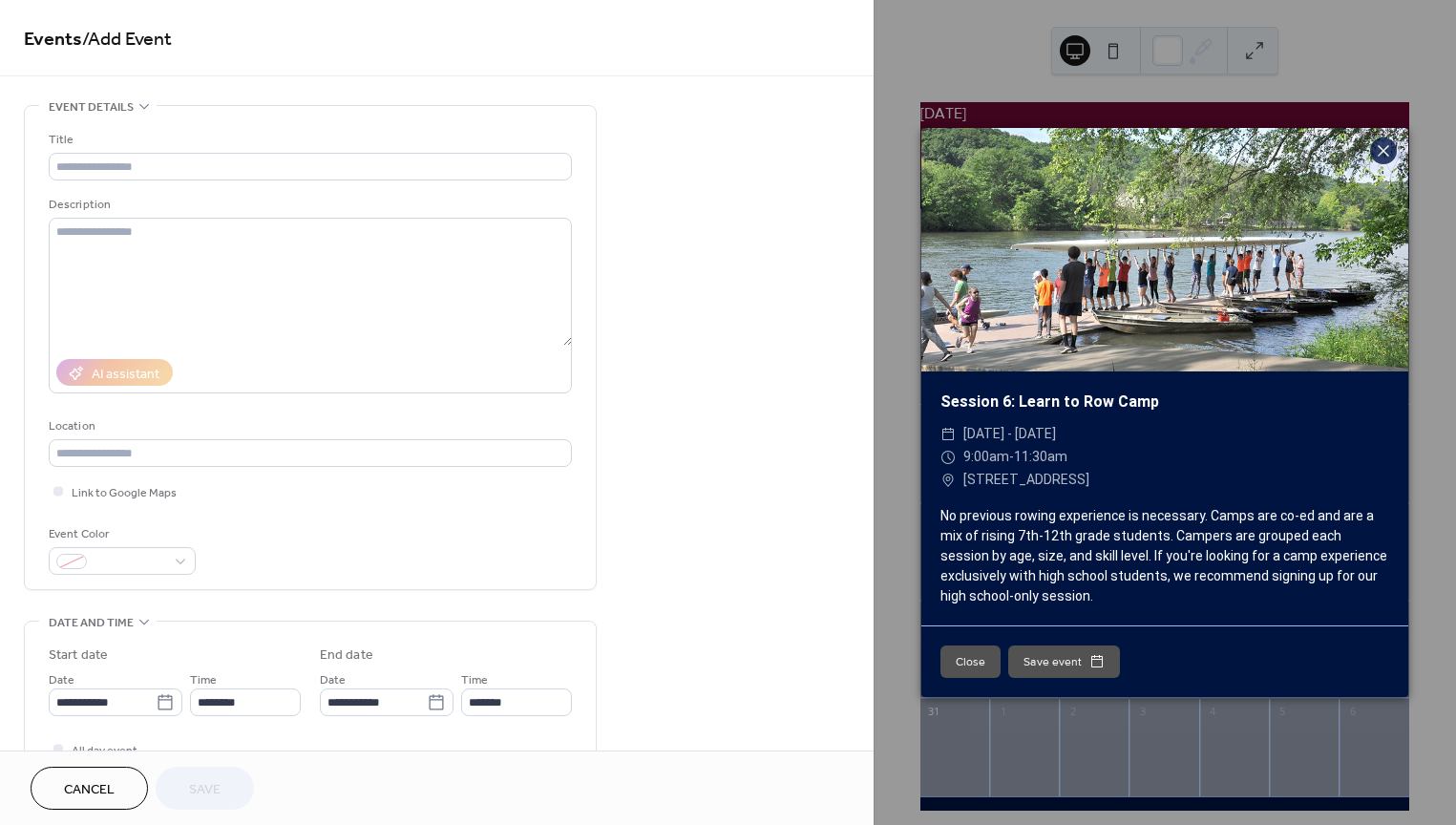 drag, startPoint x: 1176, startPoint y: 477, endPoint x: 938, endPoint y: 480, distance: 238.019 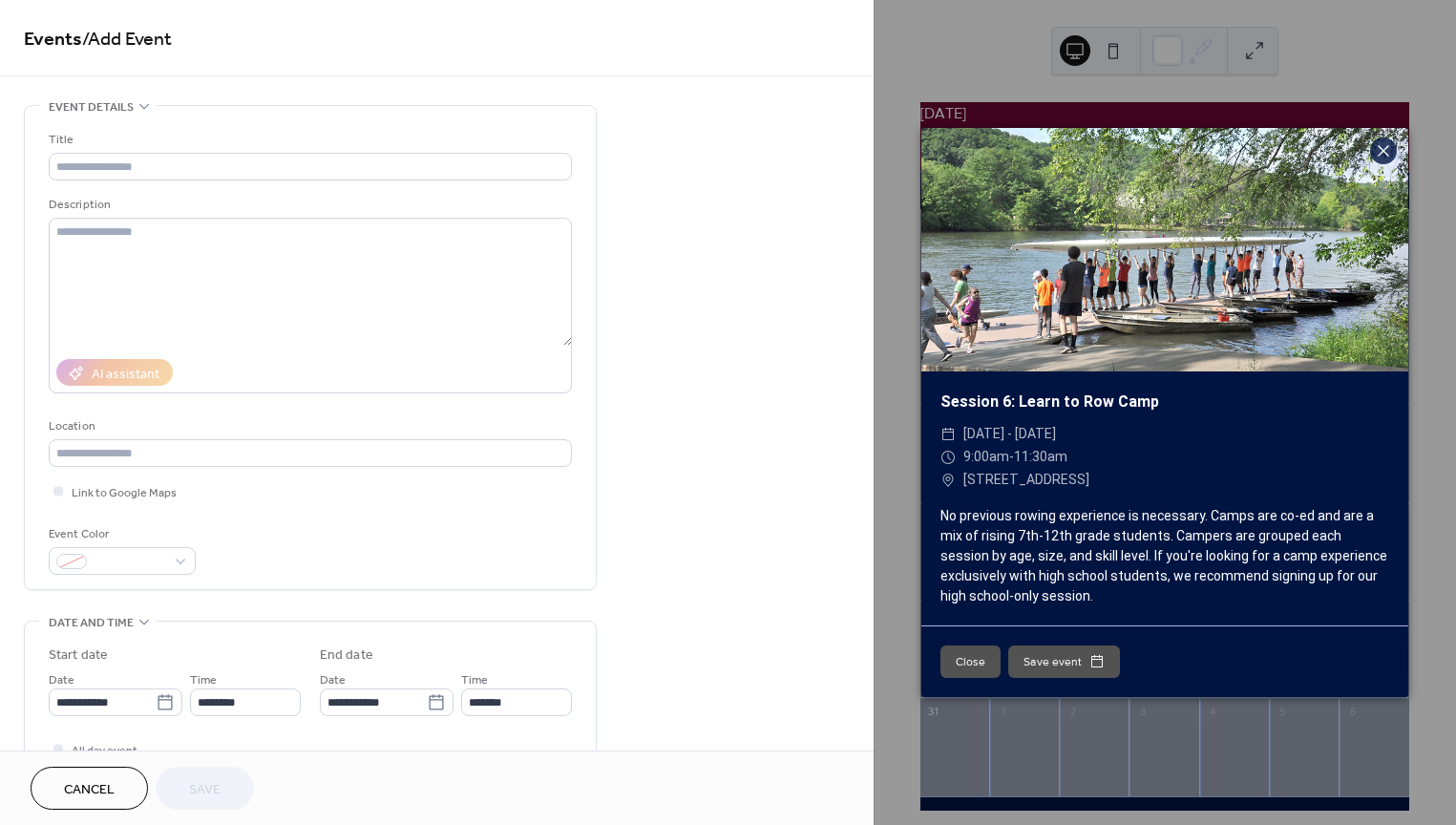 click on "​ [DATE] - [DATE] ​ 9:00am - 11:30am ​ [STREET_ADDRESS]" at bounding box center (1165, 456) 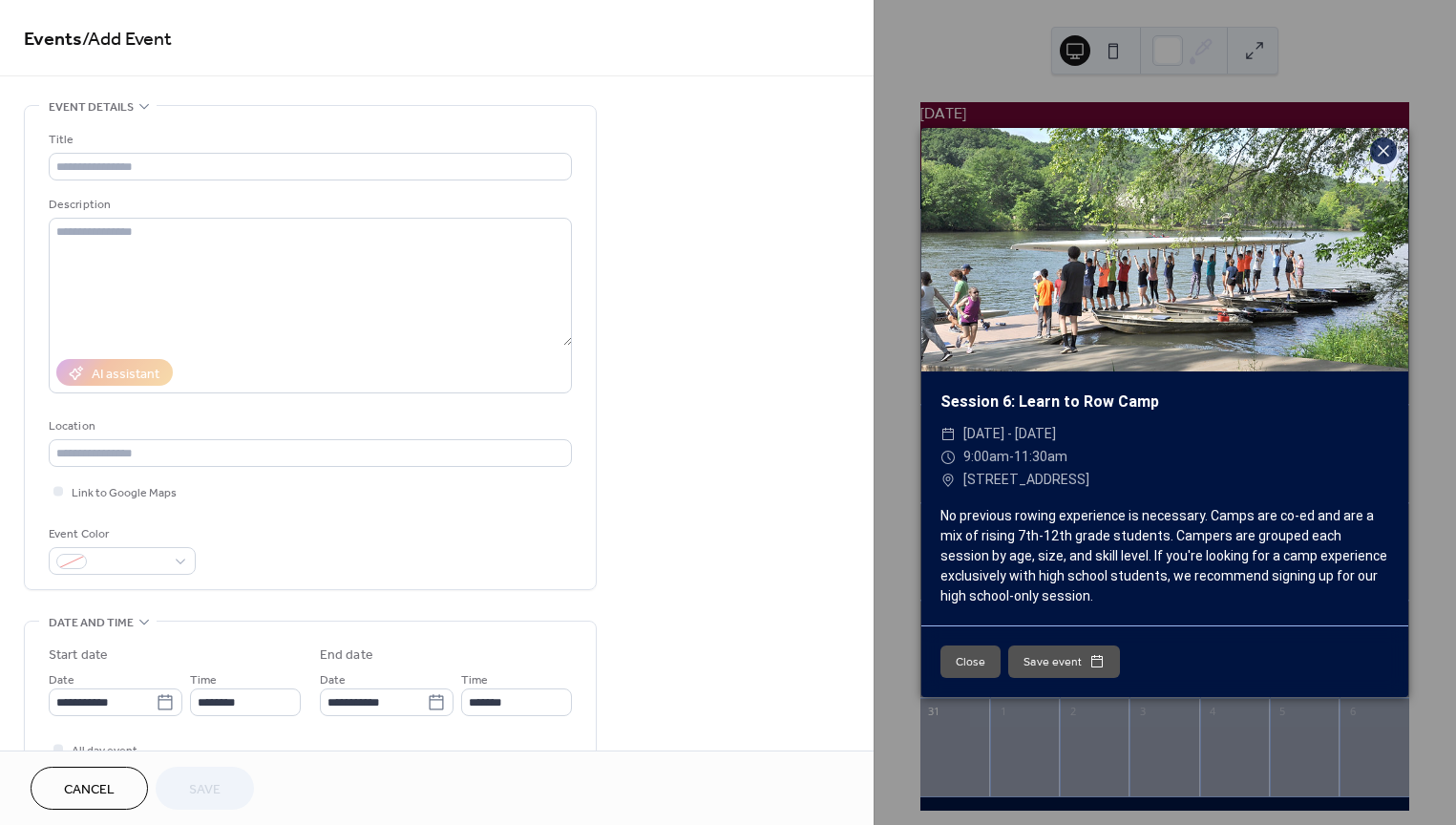 copy on "​ [STREET_ADDRESS]" 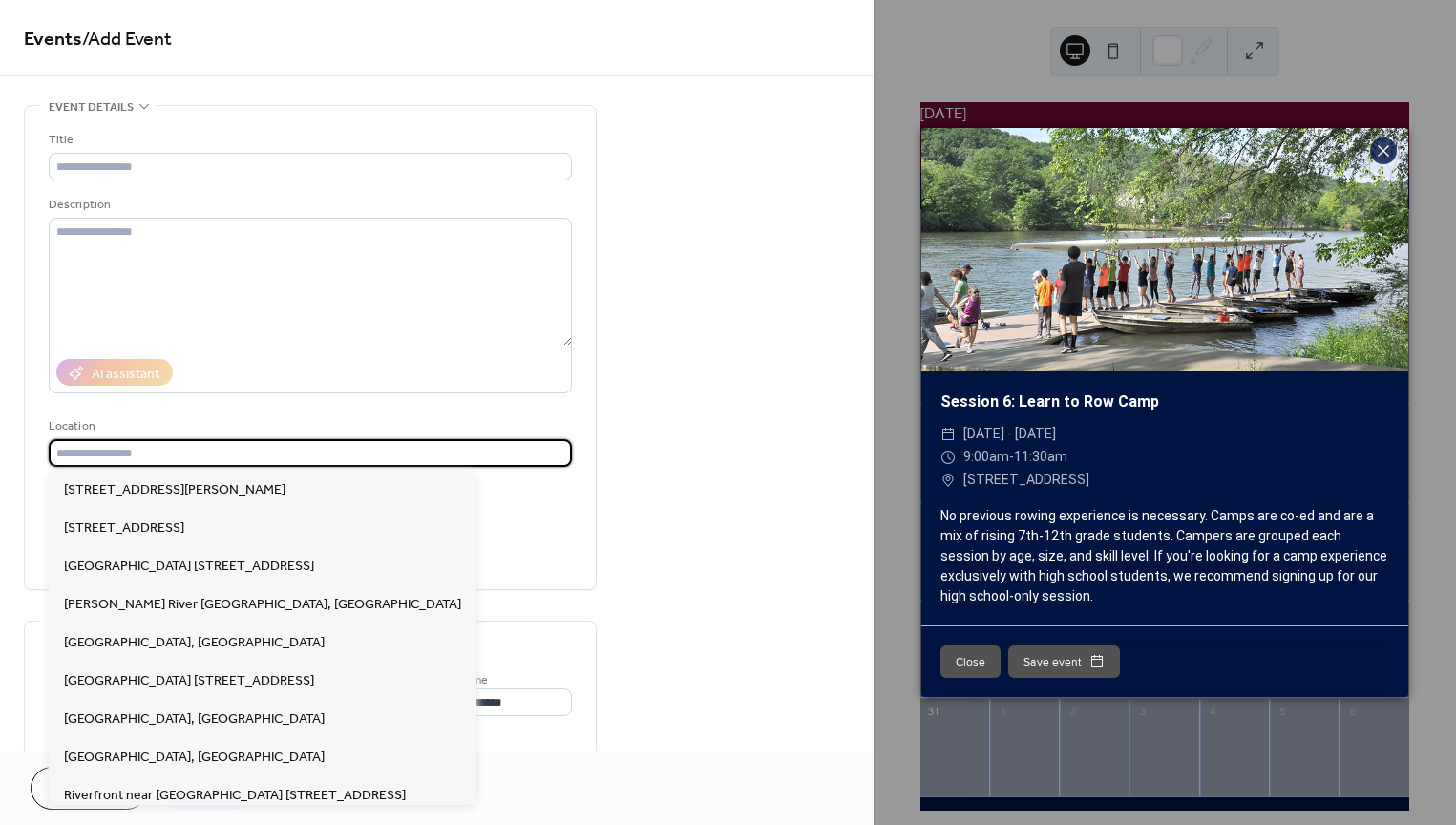 click at bounding box center (310, 453) 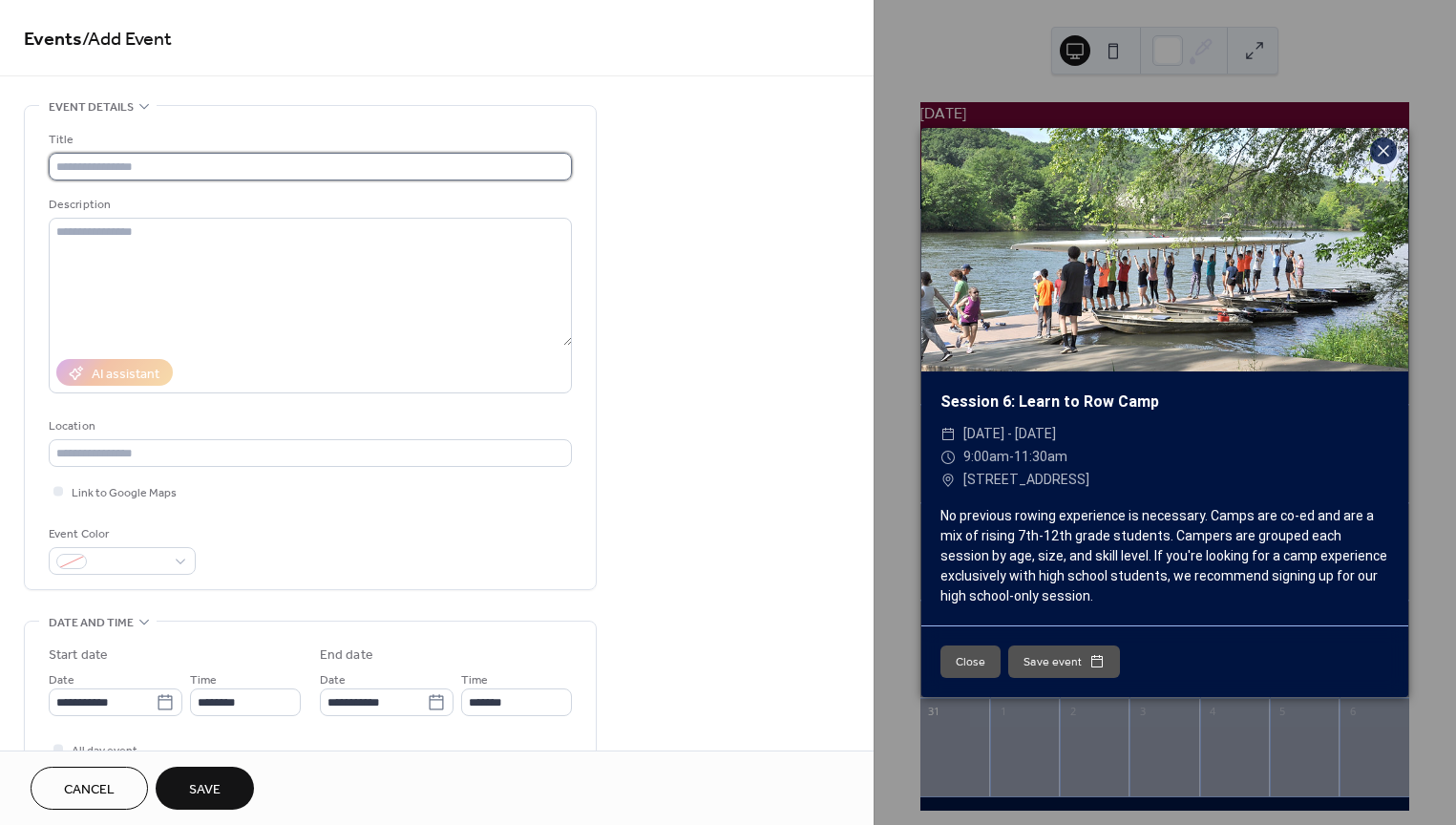 click at bounding box center (310, 166) 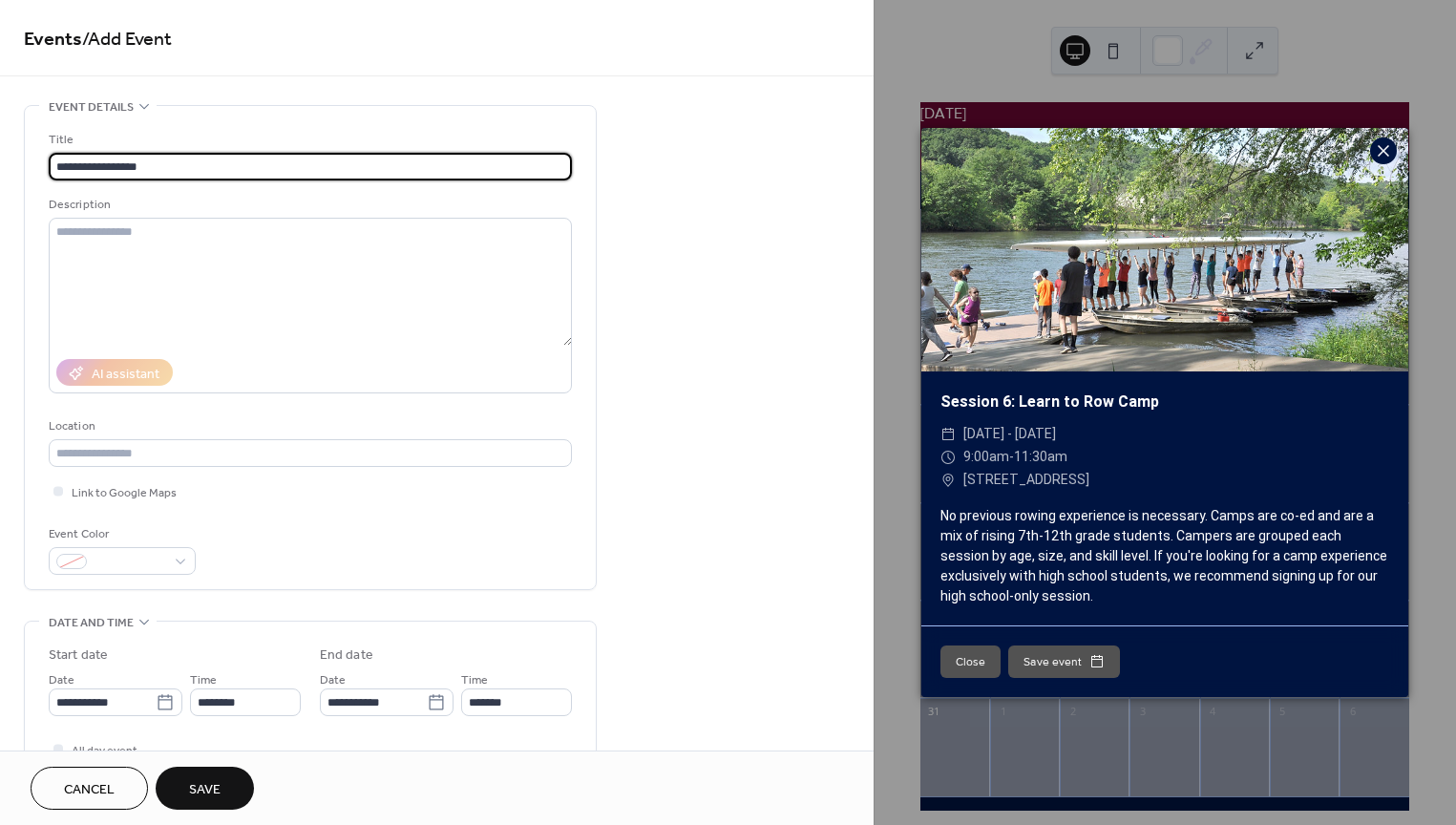 click 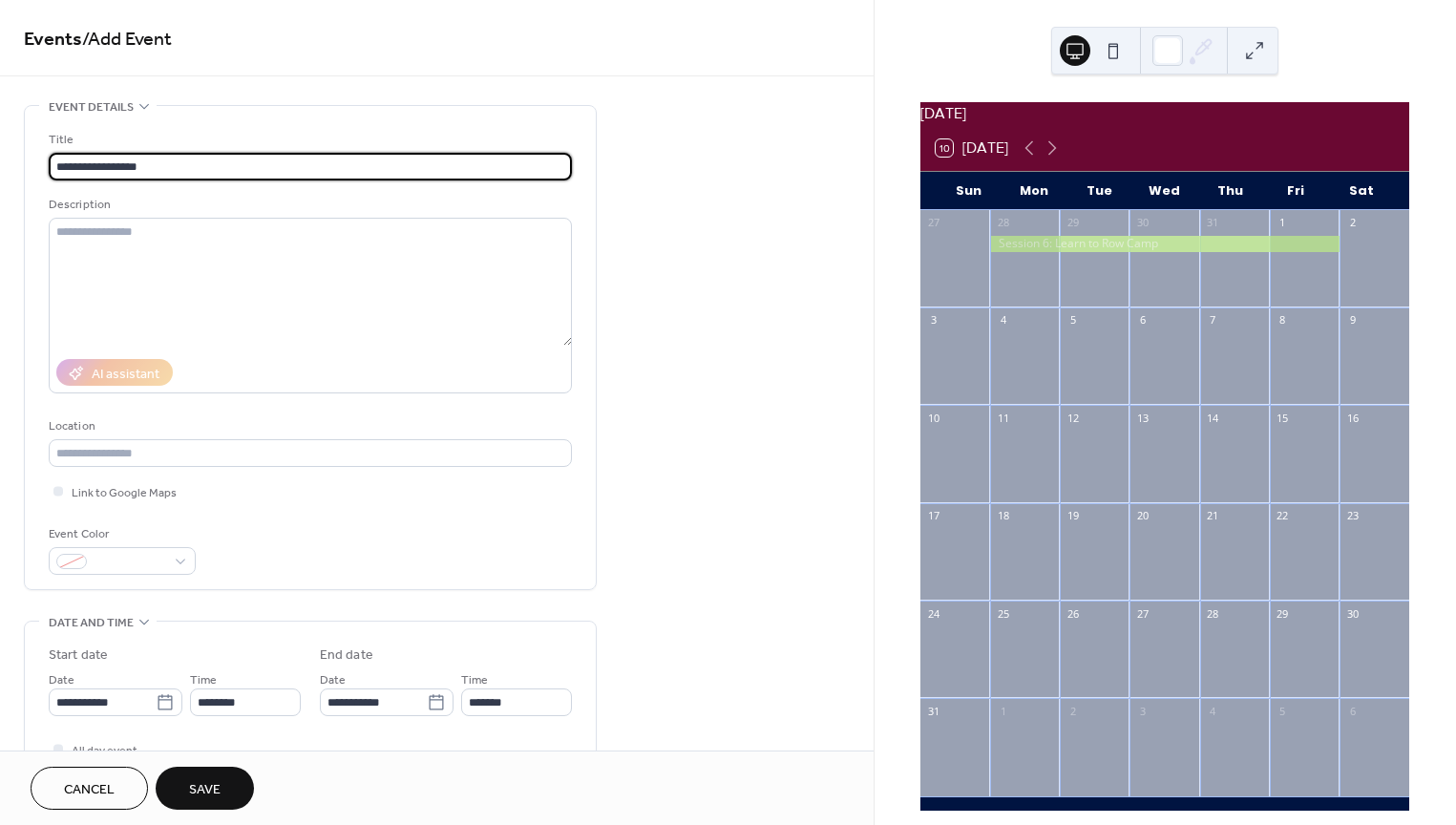 click on "**********" at bounding box center (310, 166) 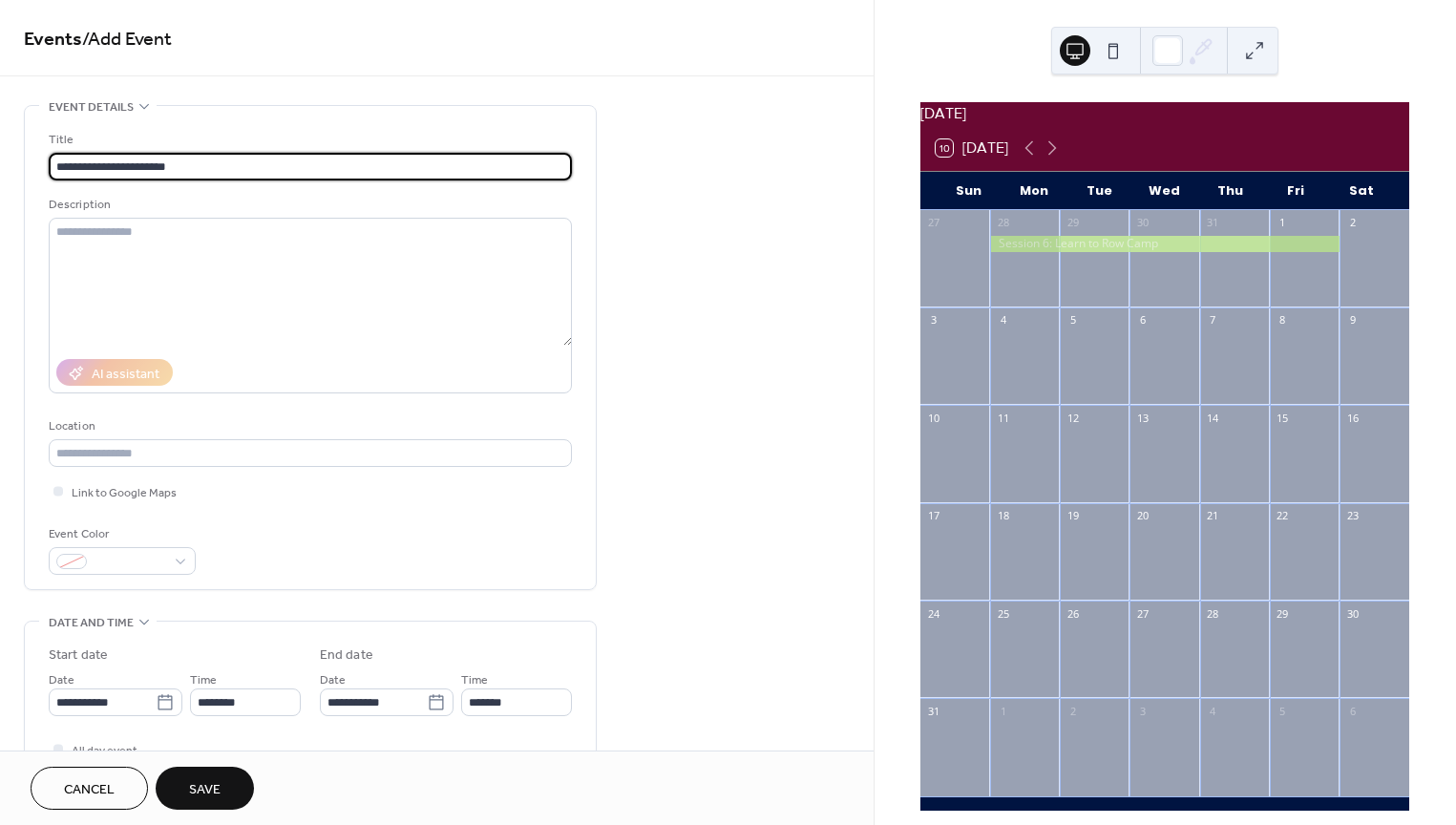 type on "**********" 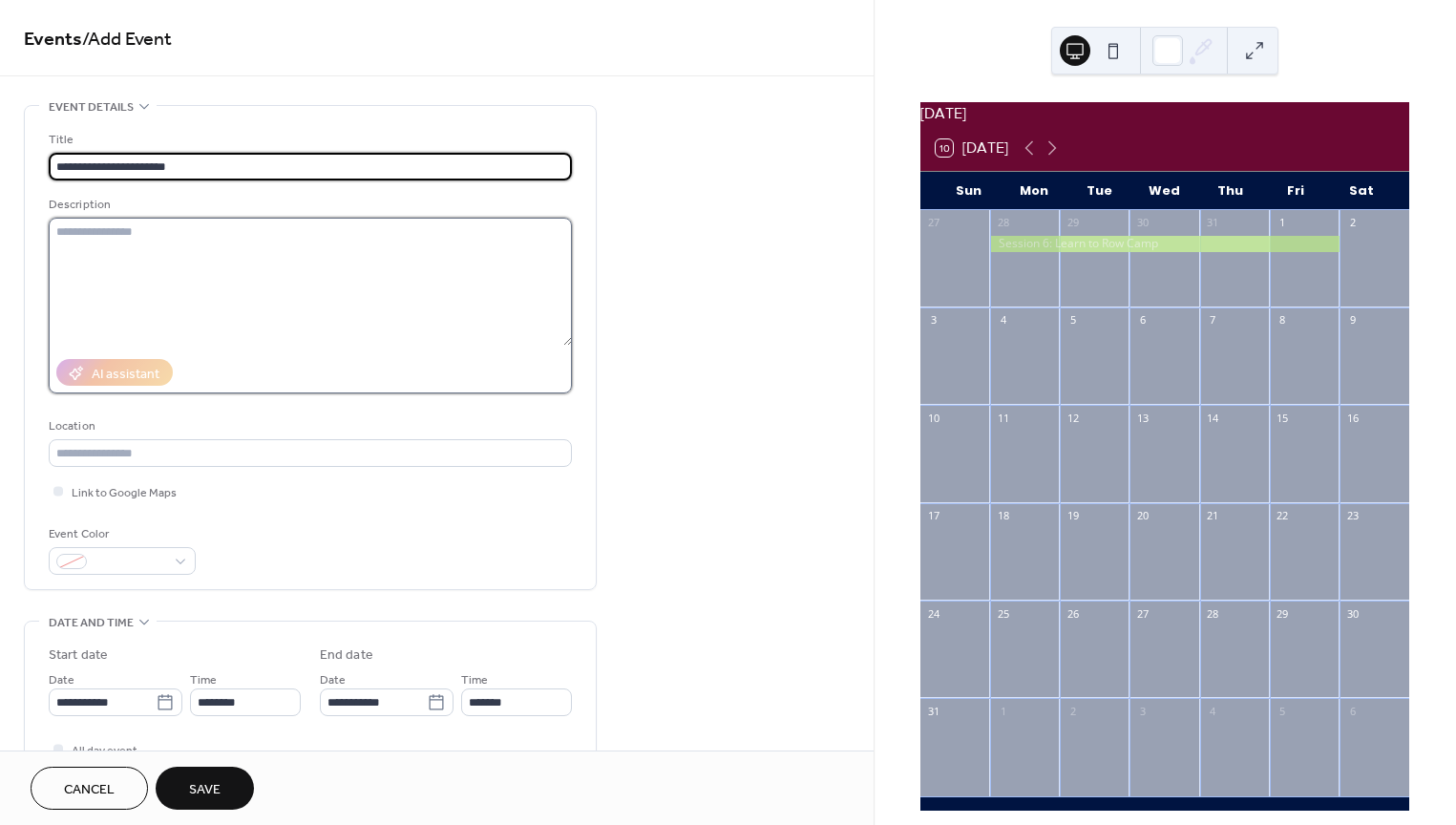 click at bounding box center (310, 282) 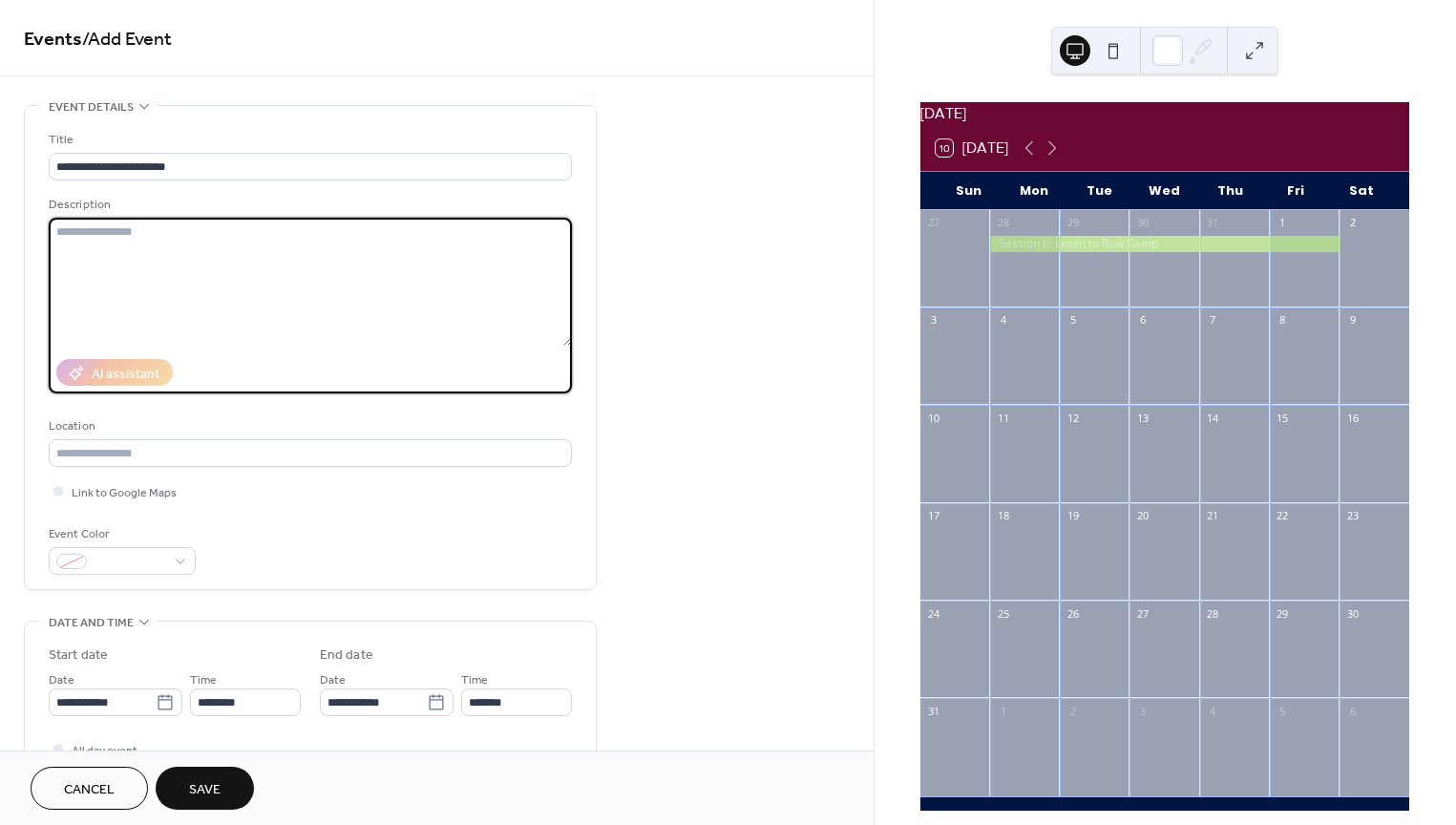 paste on "**********" 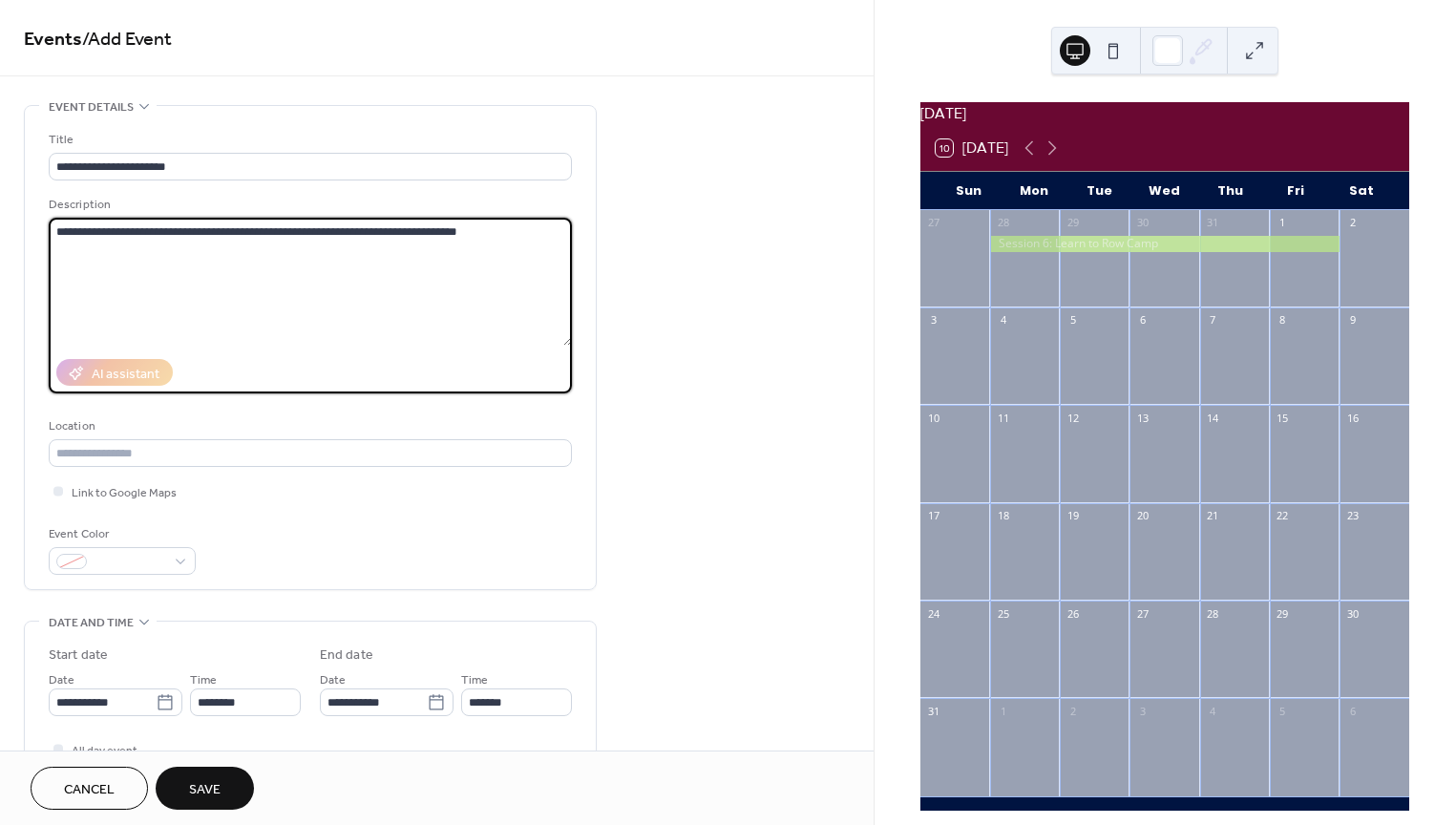 drag, startPoint x: 480, startPoint y: 234, endPoint x: 314, endPoint y: 231, distance: 166.02711 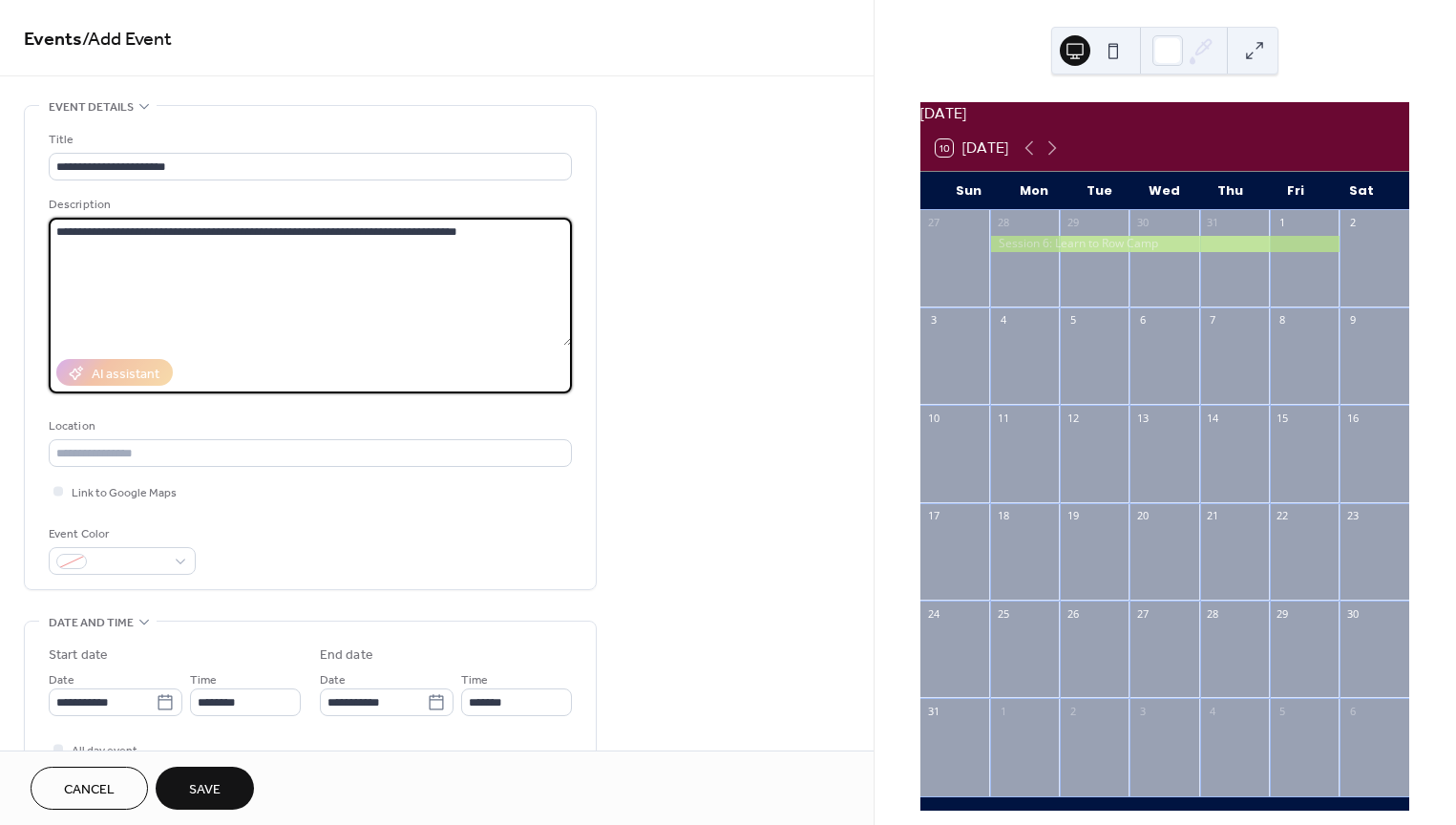 click on "**********" at bounding box center [310, 282] 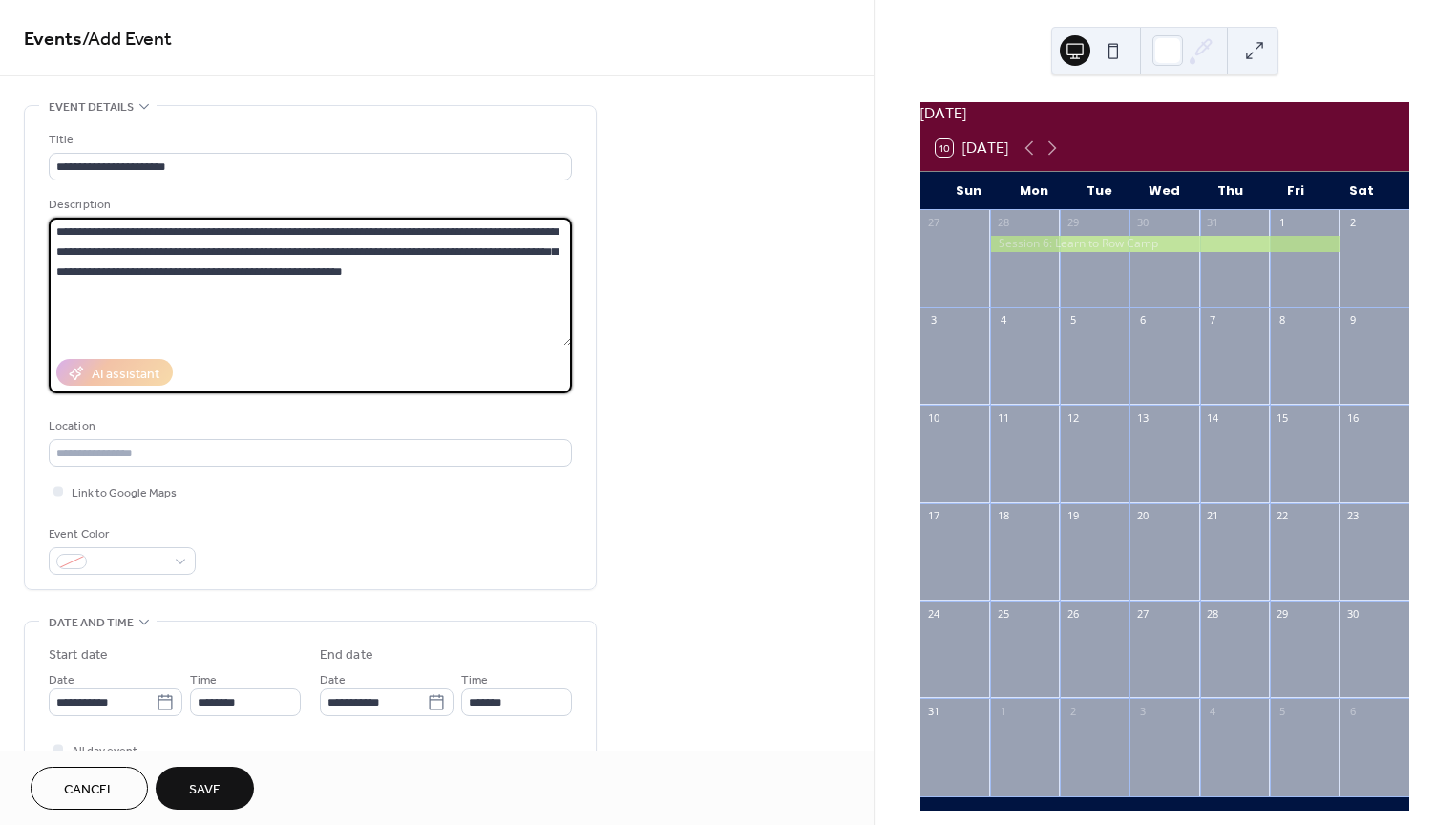 click on "**********" at bounding box center (310, 282) 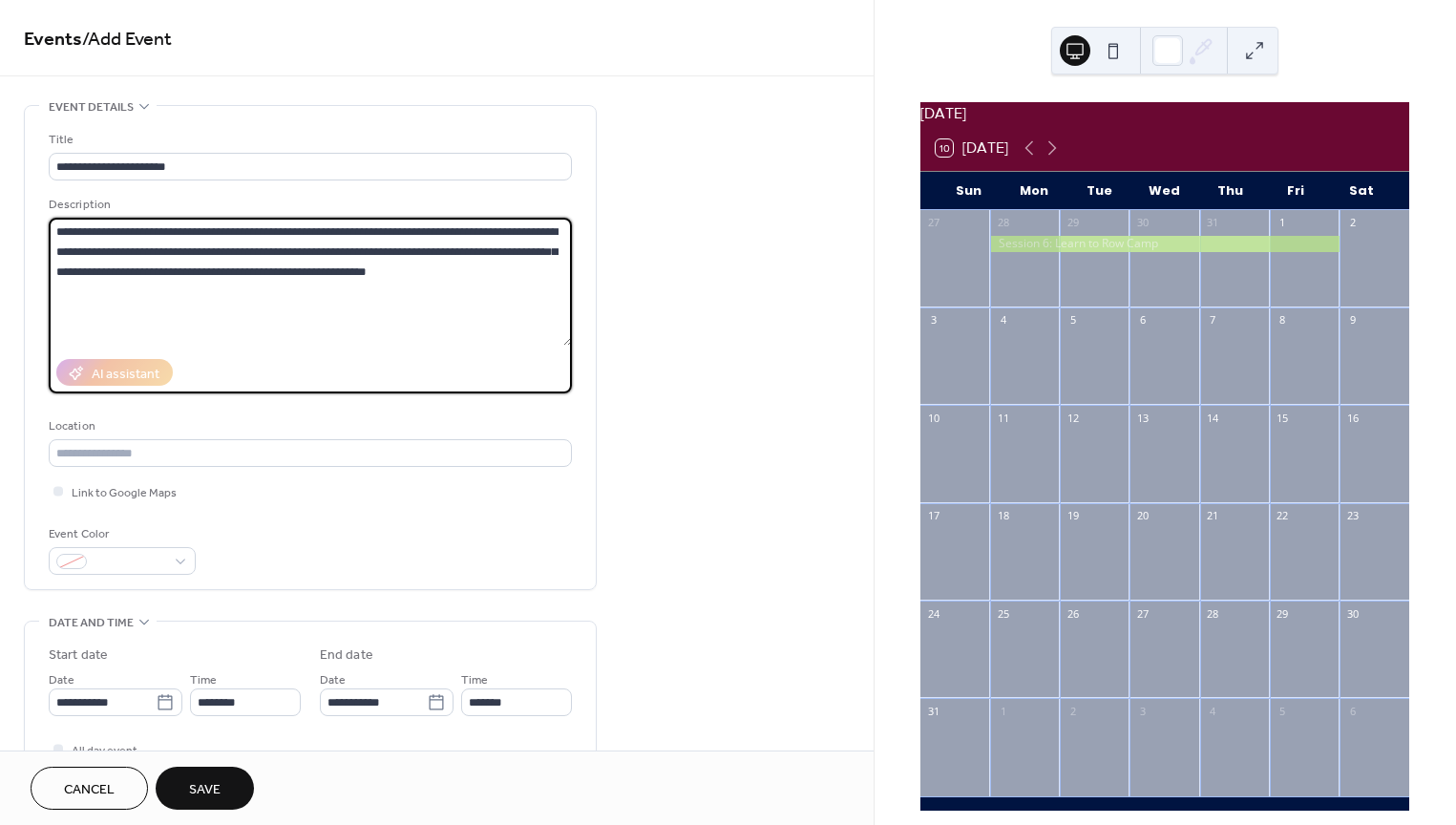 click on "**********" at bounding box center [310, 282] 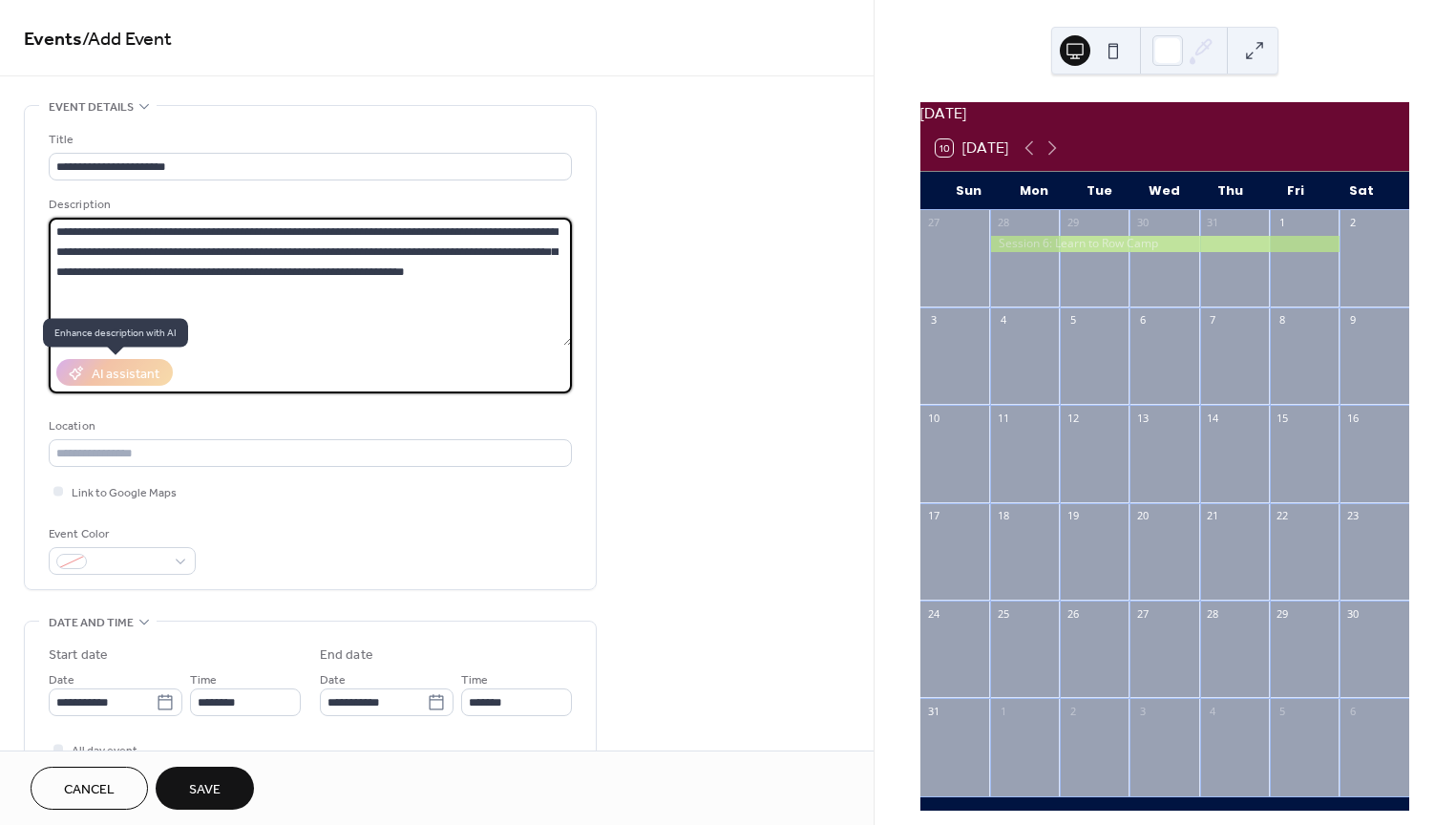 type on "**********" 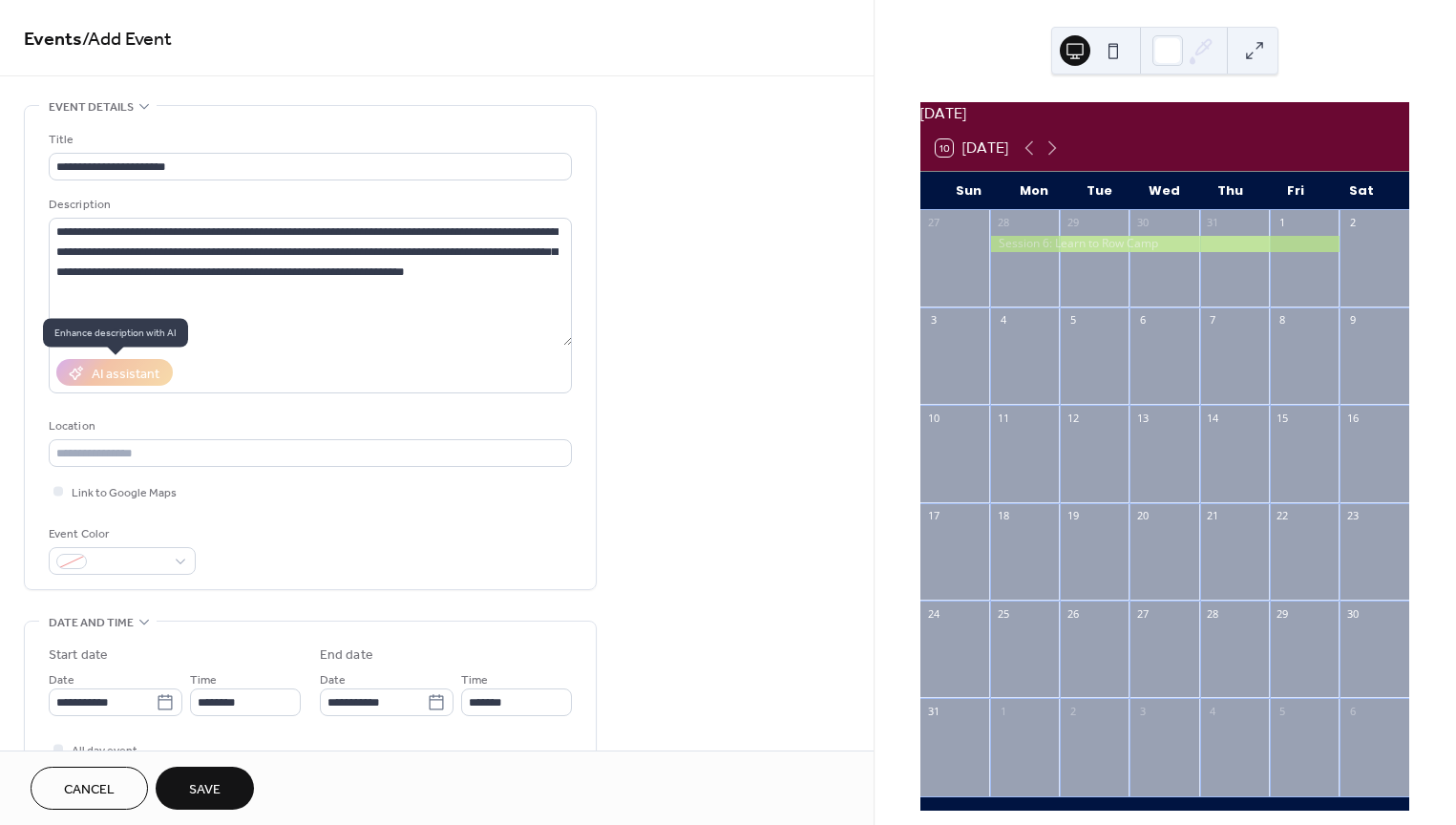 click on "AI assistant" at bounding box center (115, 372) 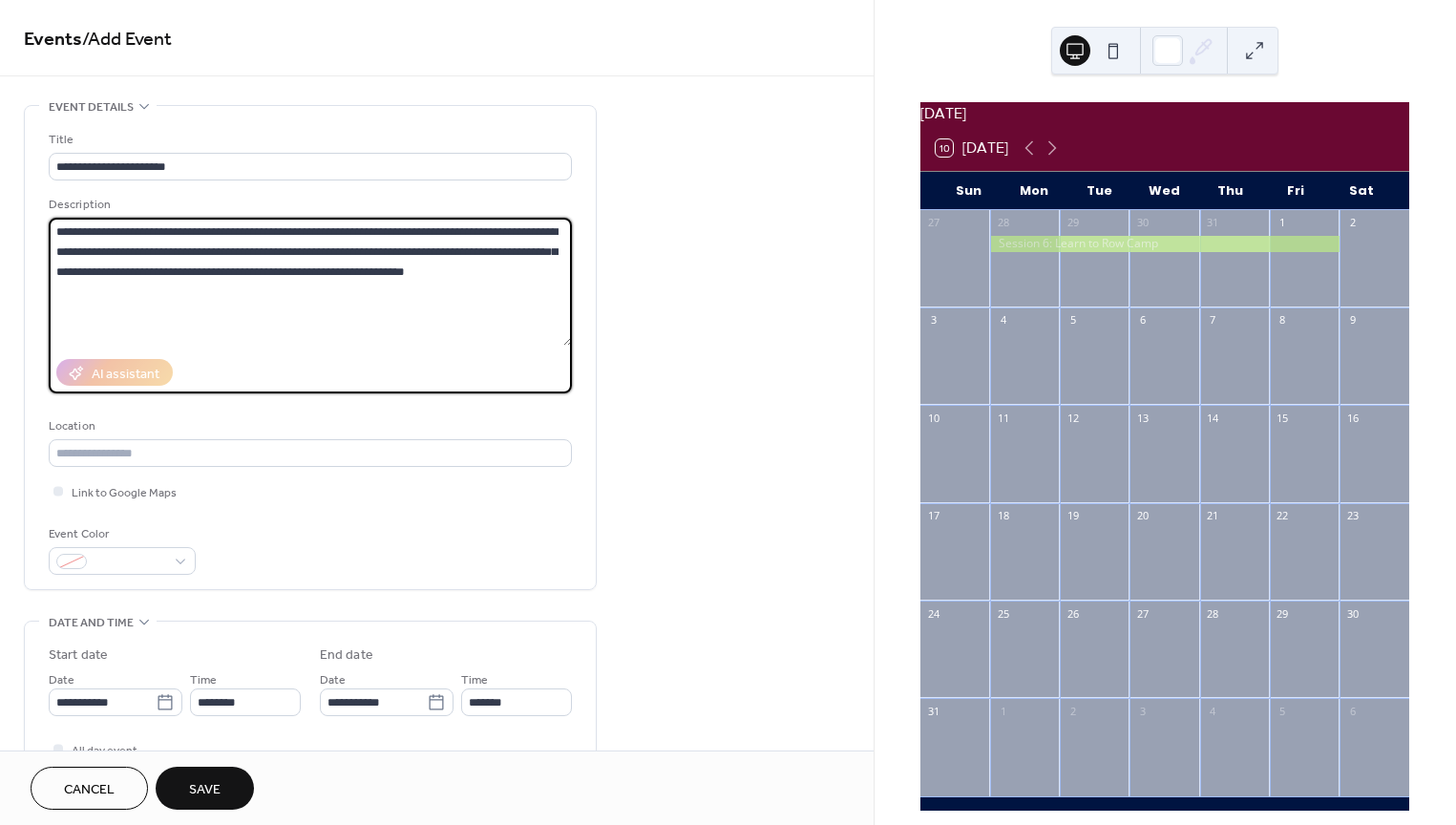 drag, startPoint x: 477, startPoint y: 266, endPoint x: 28, endPoint y: 193, distance: 454.89559 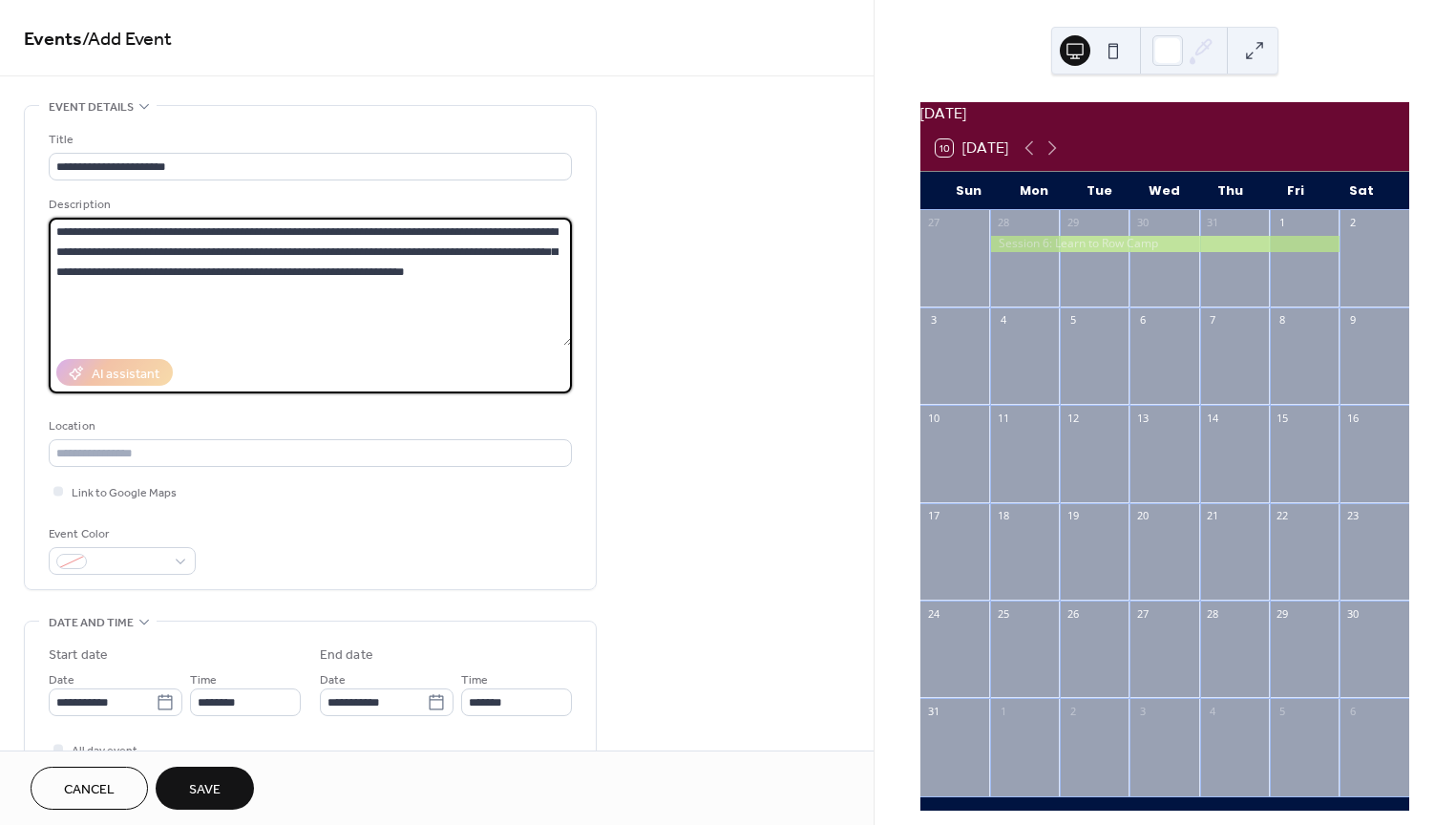 click on "**********" at bounding box center [310, 348] 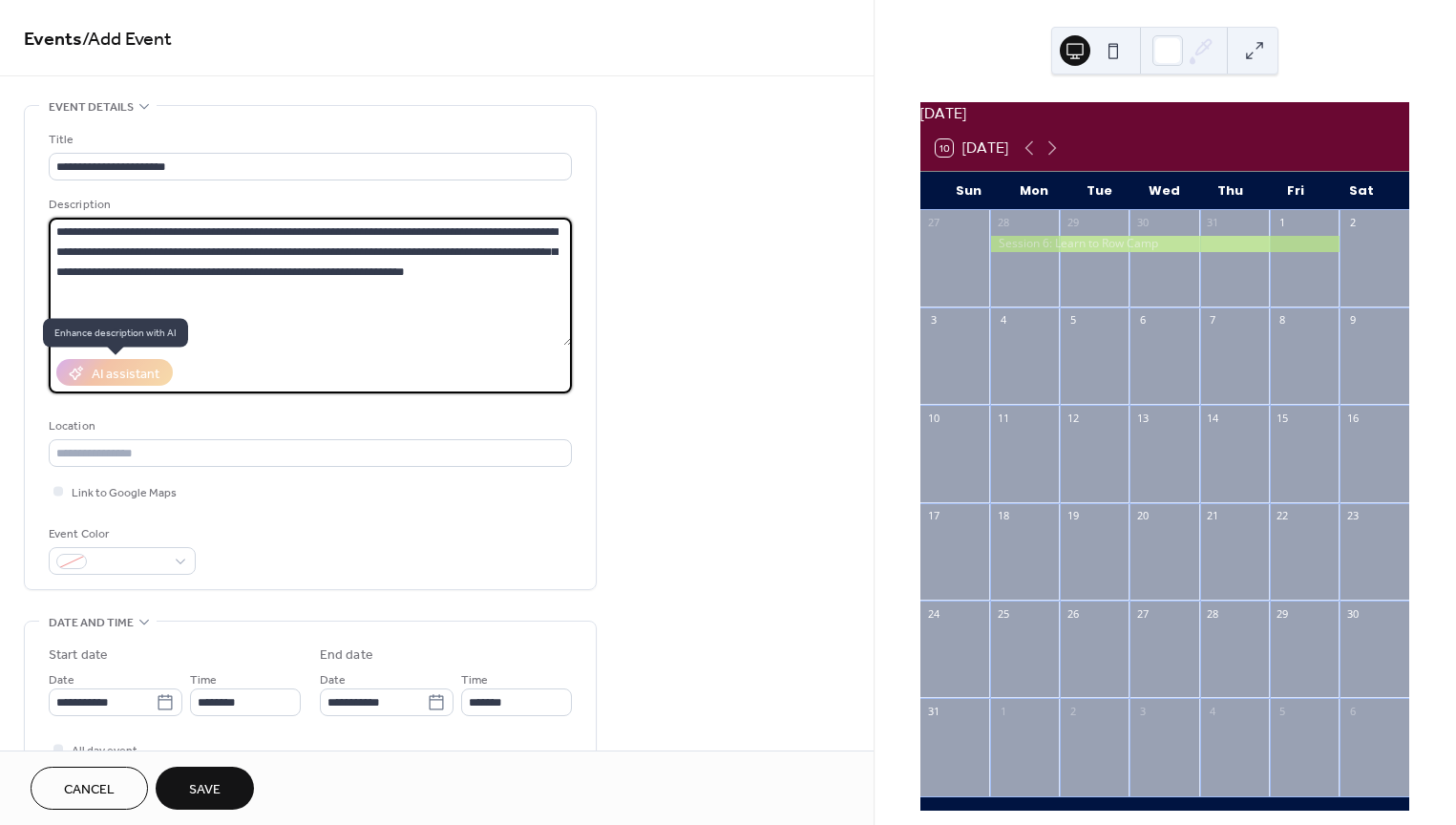 click on "AI assistant" at bounding box center [115, 372] 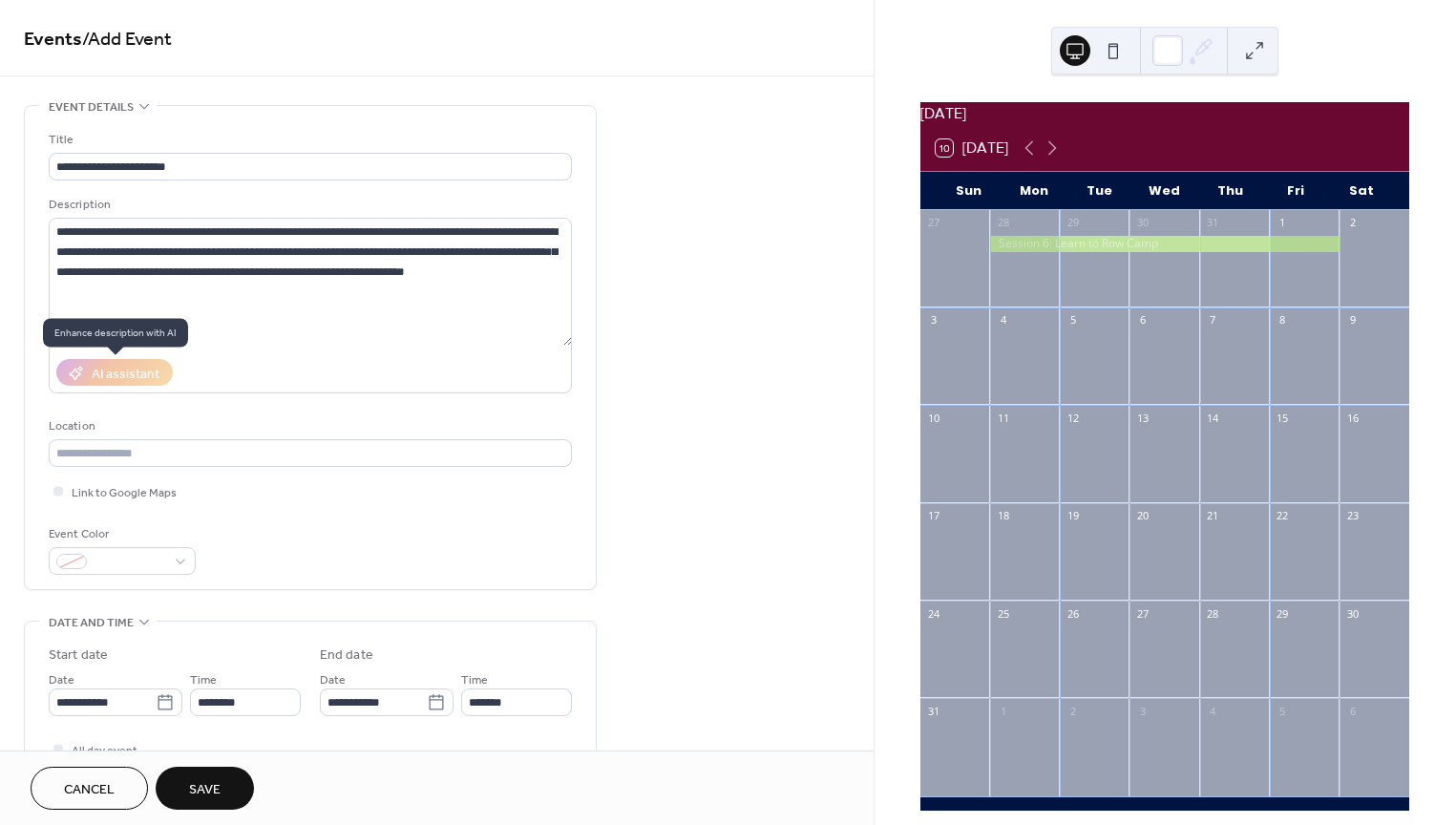 click on "AI assistant" at bounding box center (115, 372) 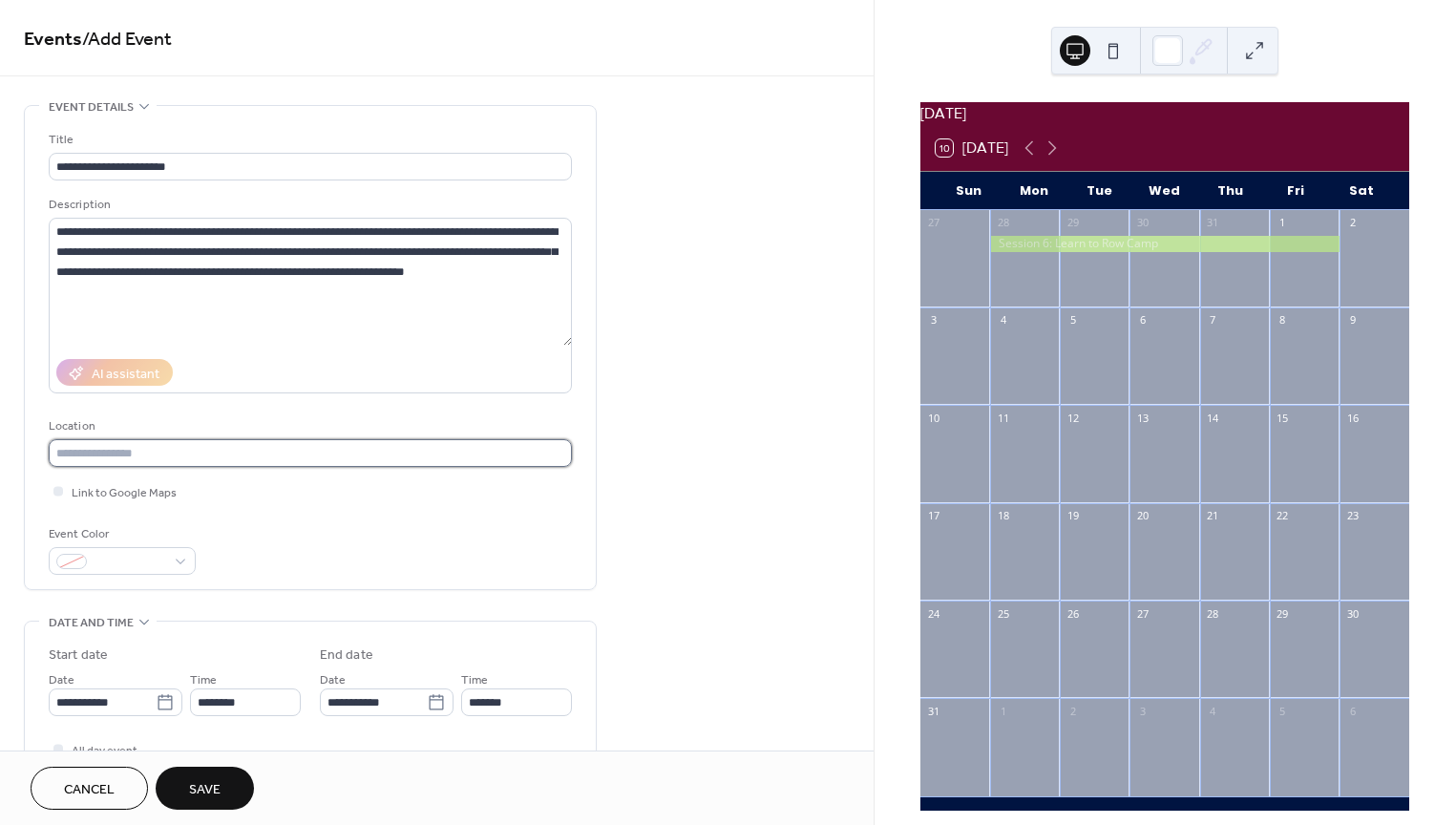 click at bounding box center (310, 453) 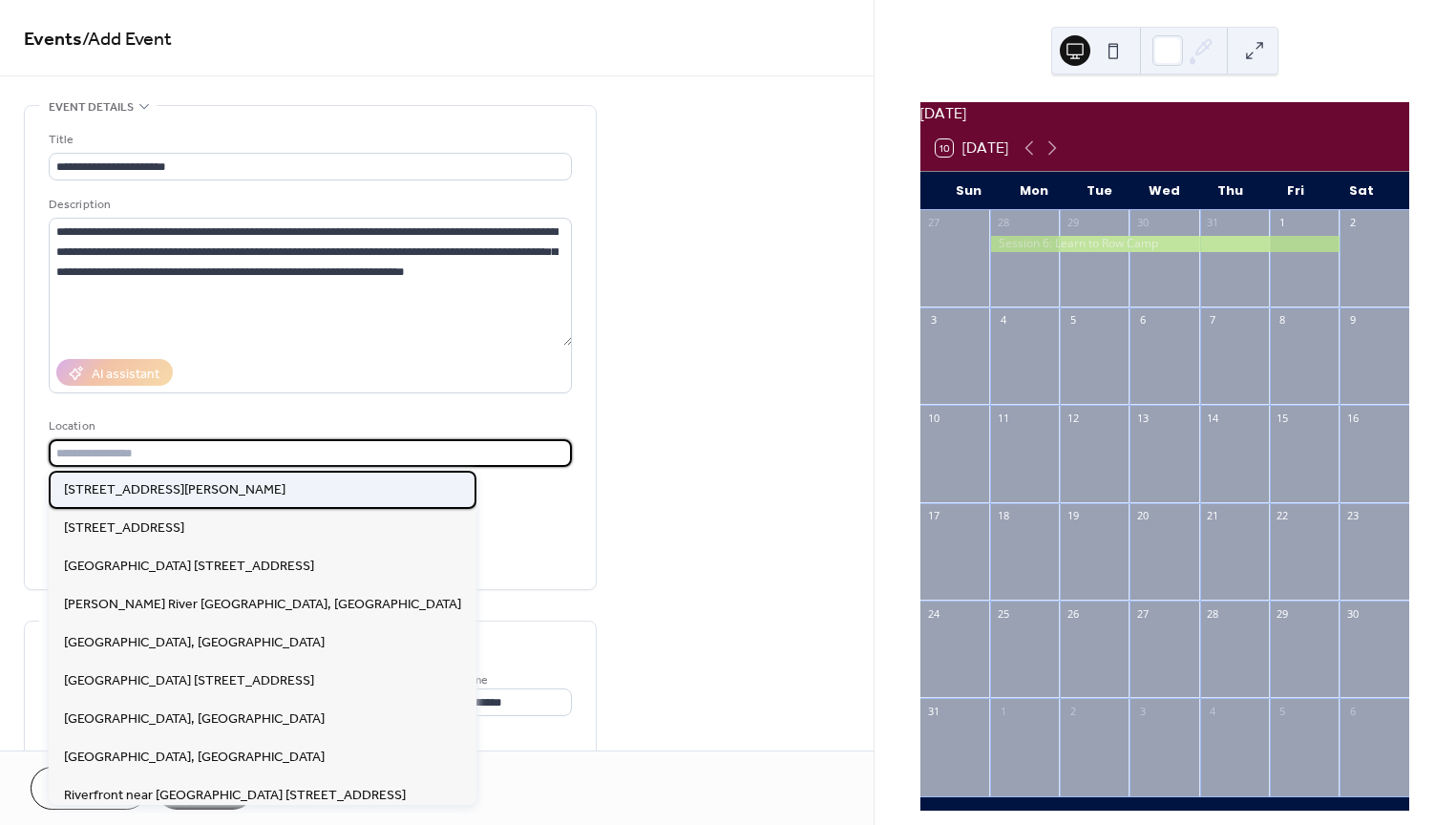 click on "[STREET_ADDRESS][PERSON_NAME]" at bounding box center [175, 490] 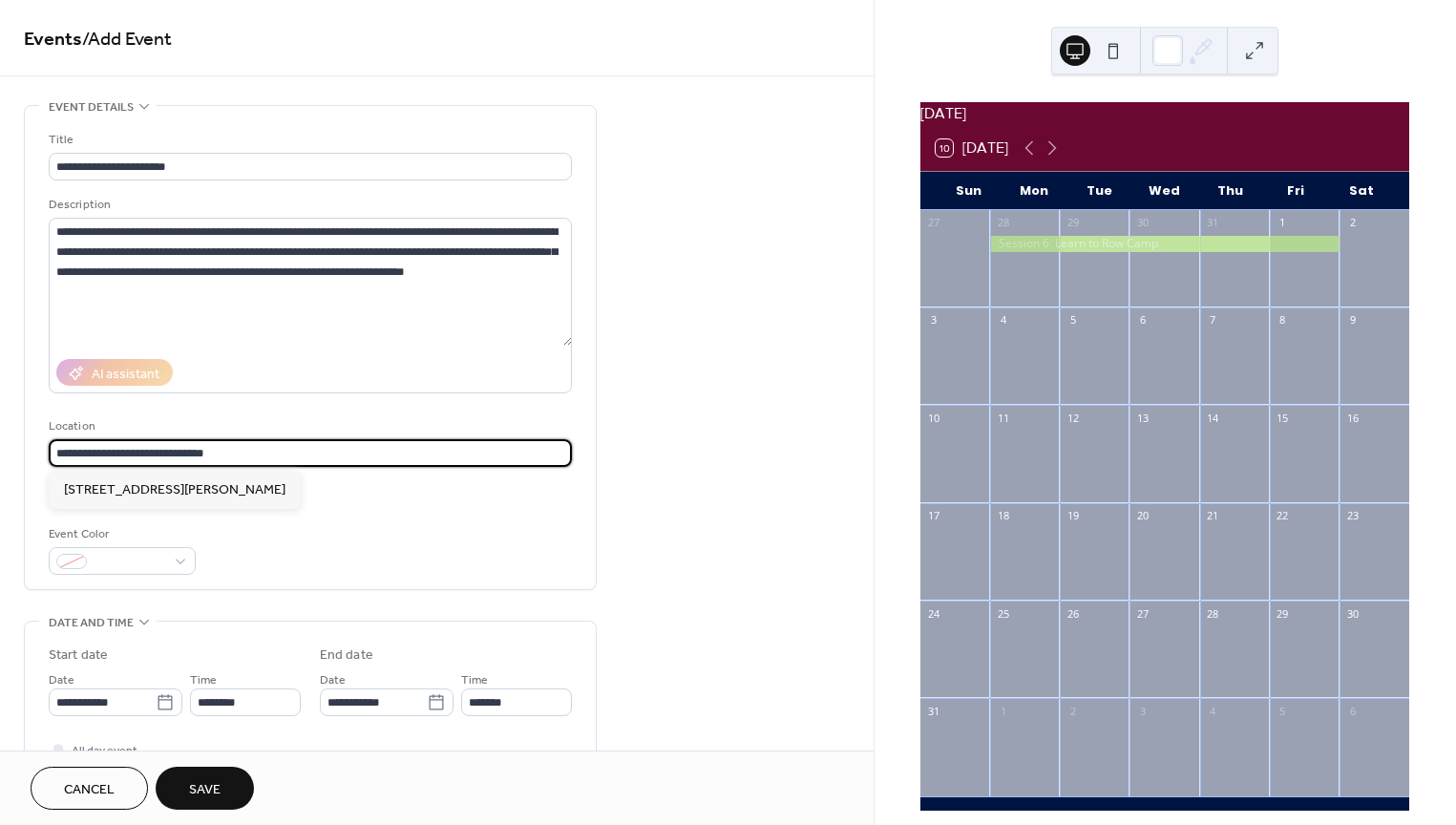 click on "**********" at bounding box center (310, 453) 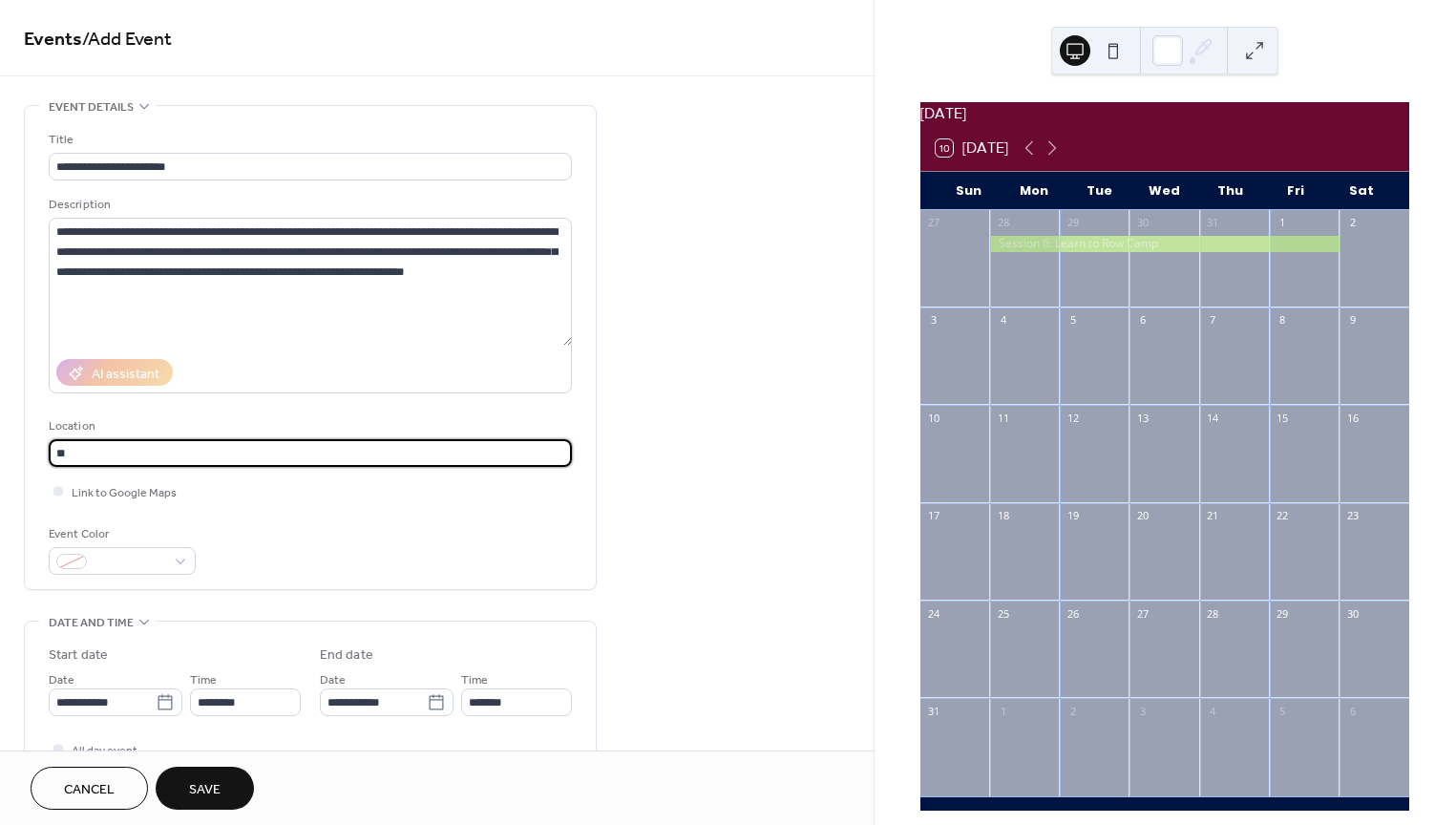 type on "*" 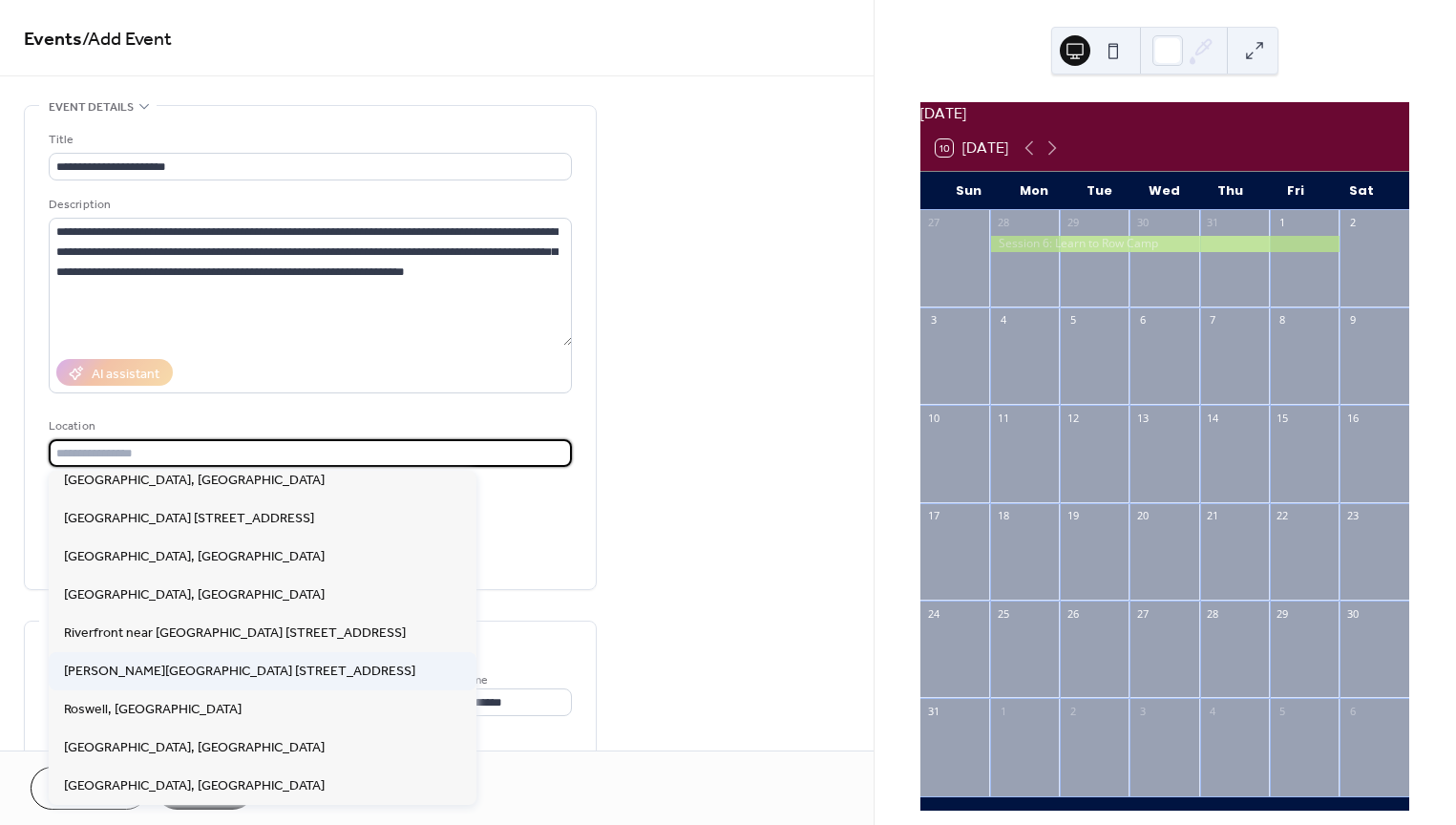 scroll, scrollTop: 0, scrollLeft: 0, axis: both 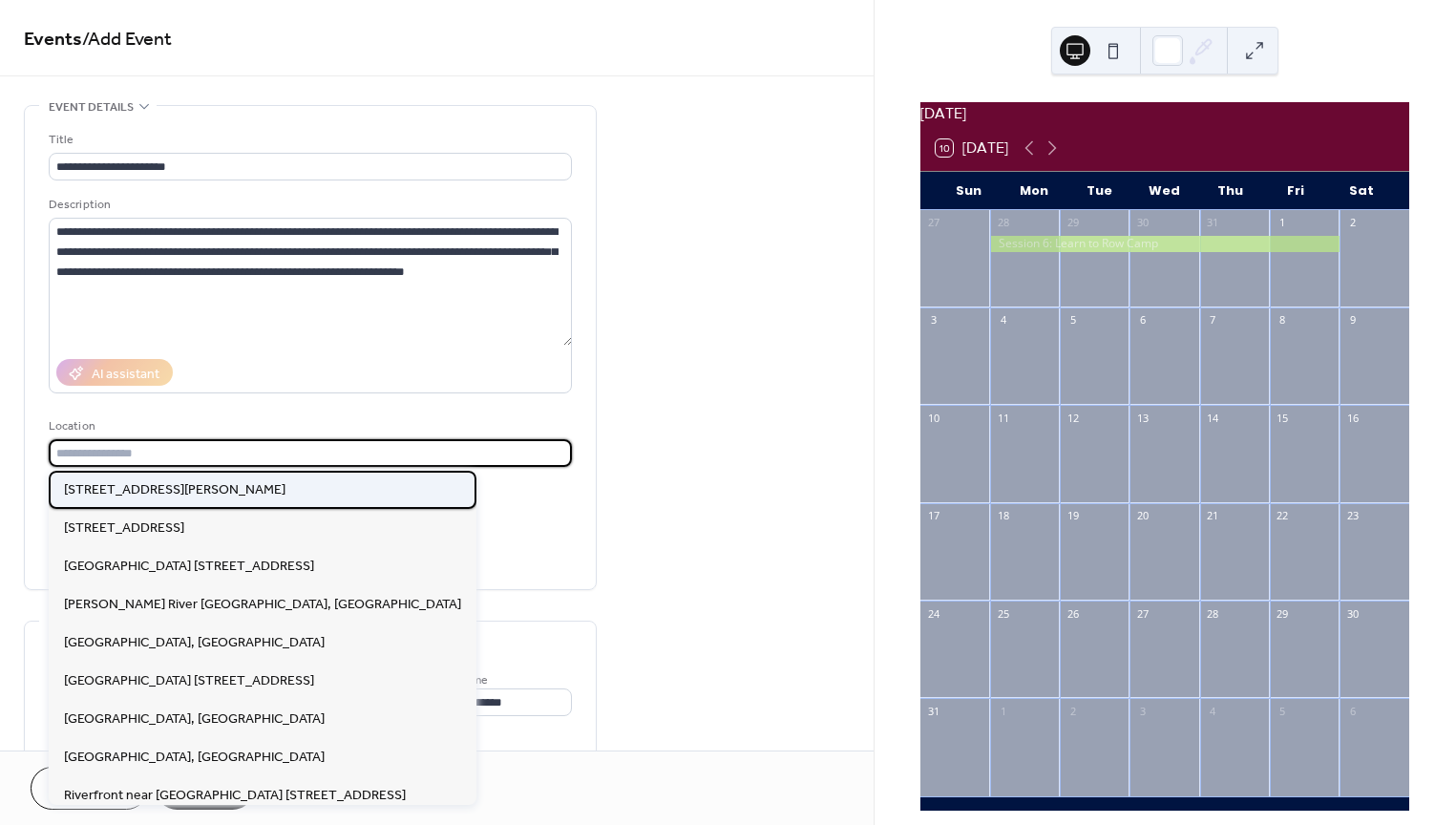 click on "[STREET_ADDRESS][PERSON_NAME]" at bounding box center (175, 490) 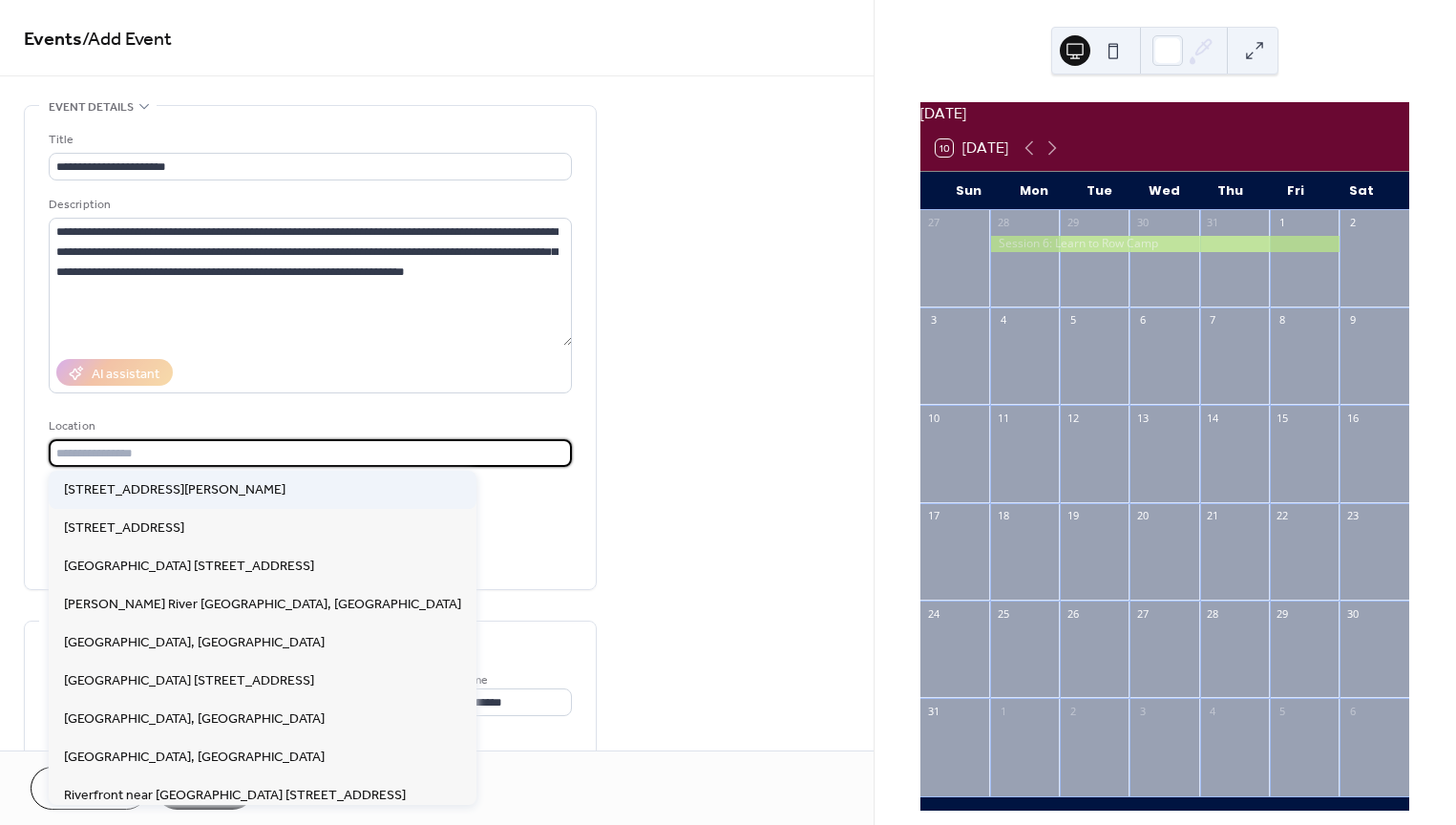 type on "**********" 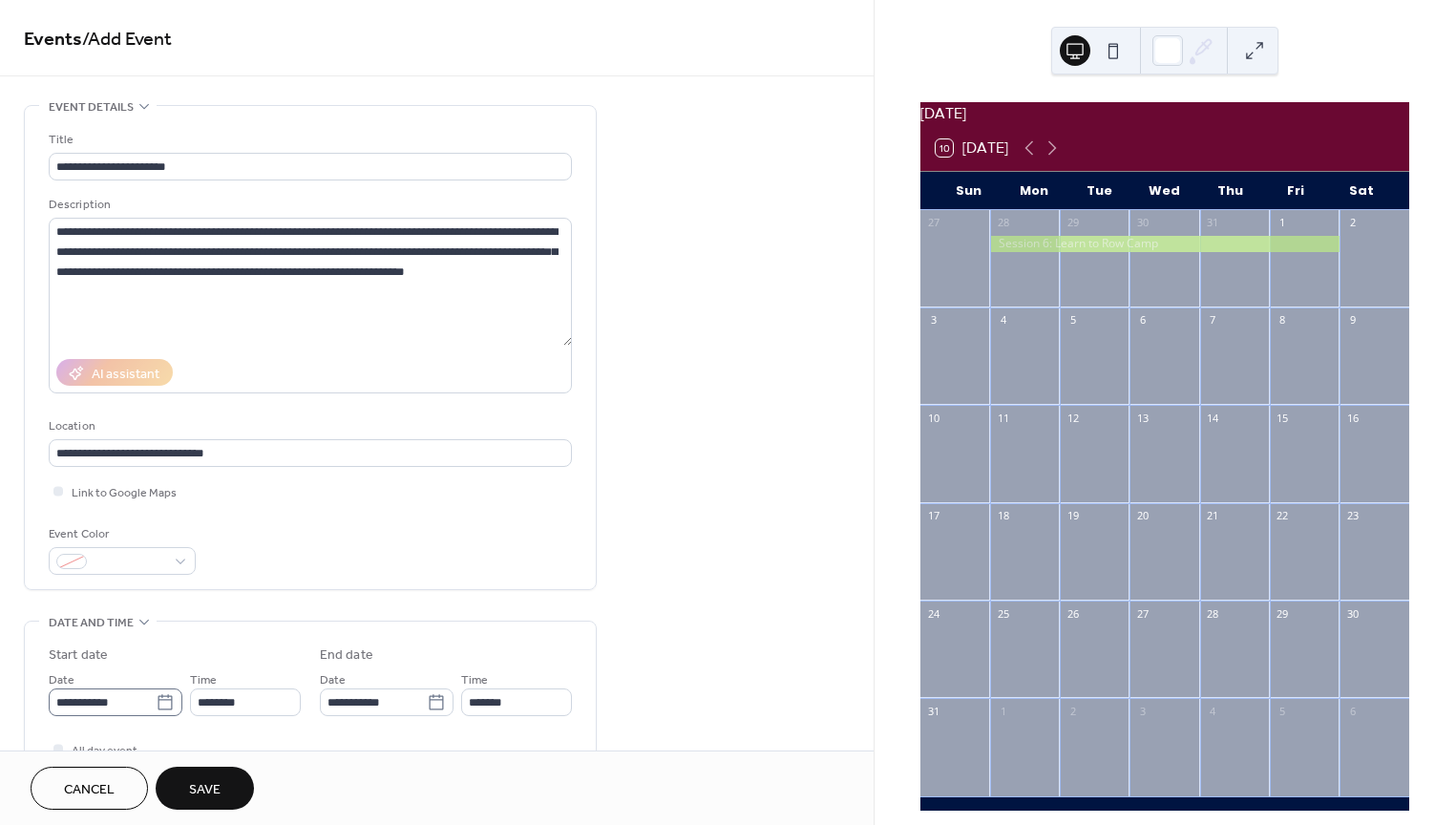 click 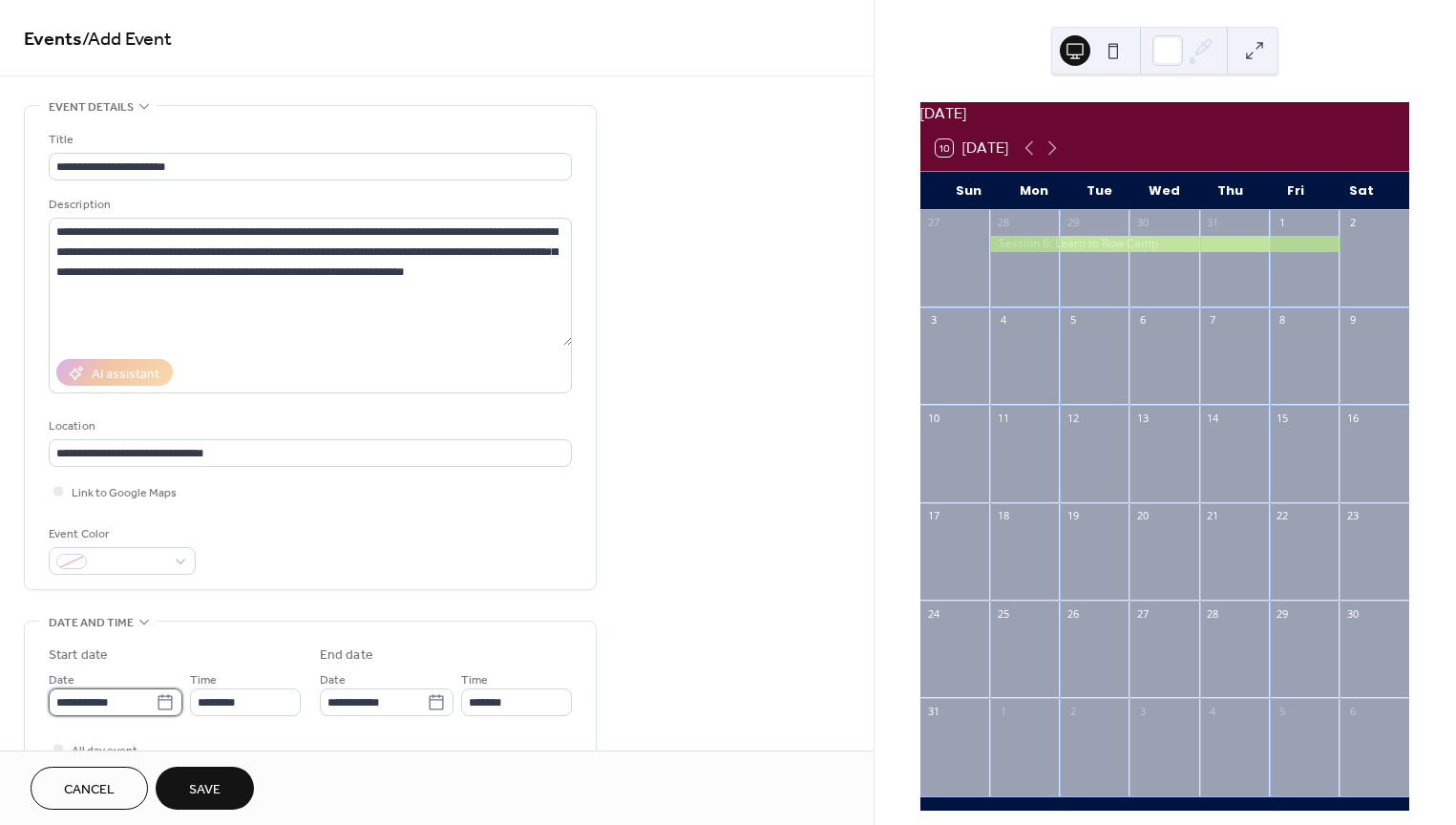 click on "**********" at bounding box center (102, 702) 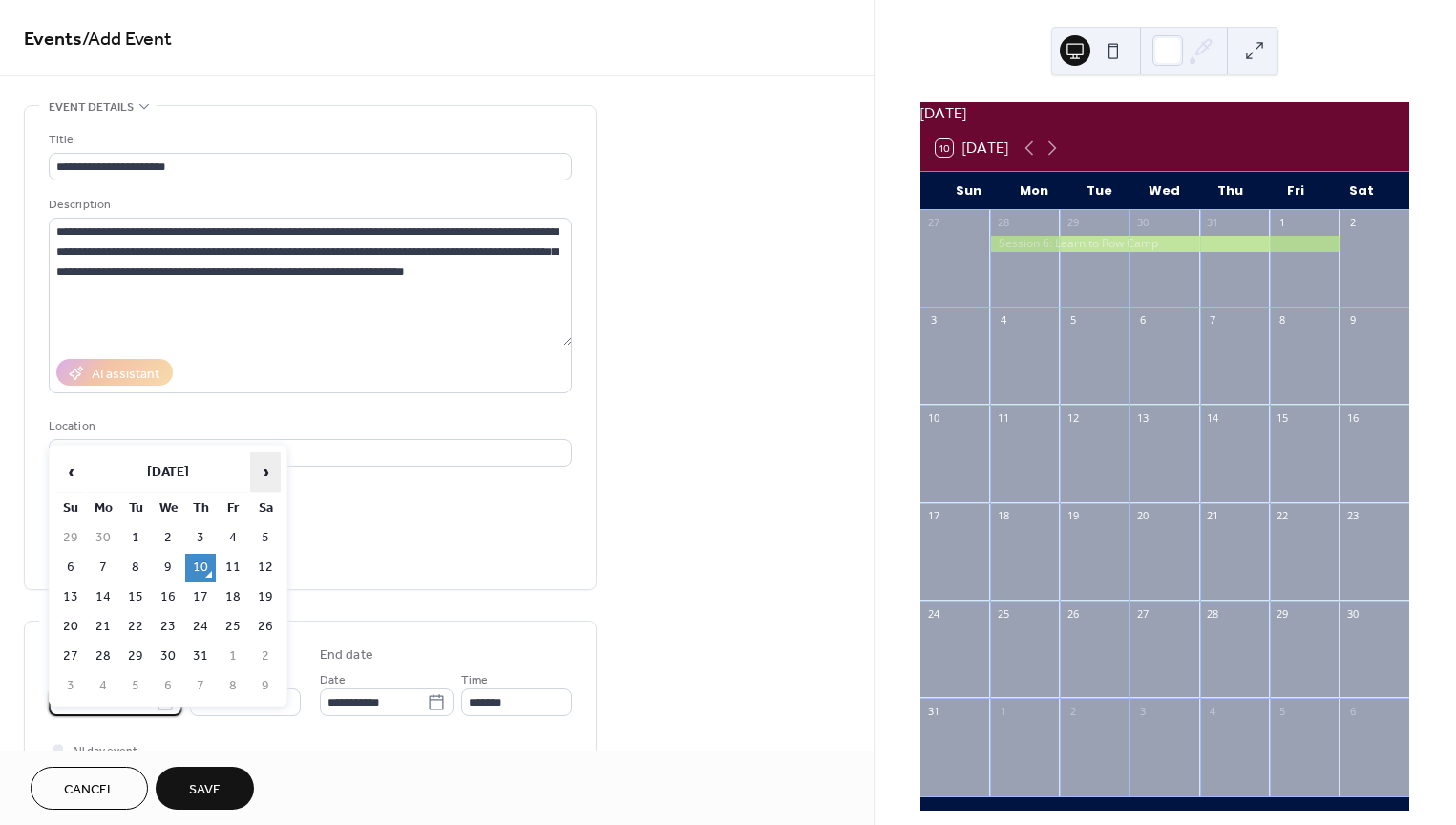click on "›" at bounding box center [265, 472] 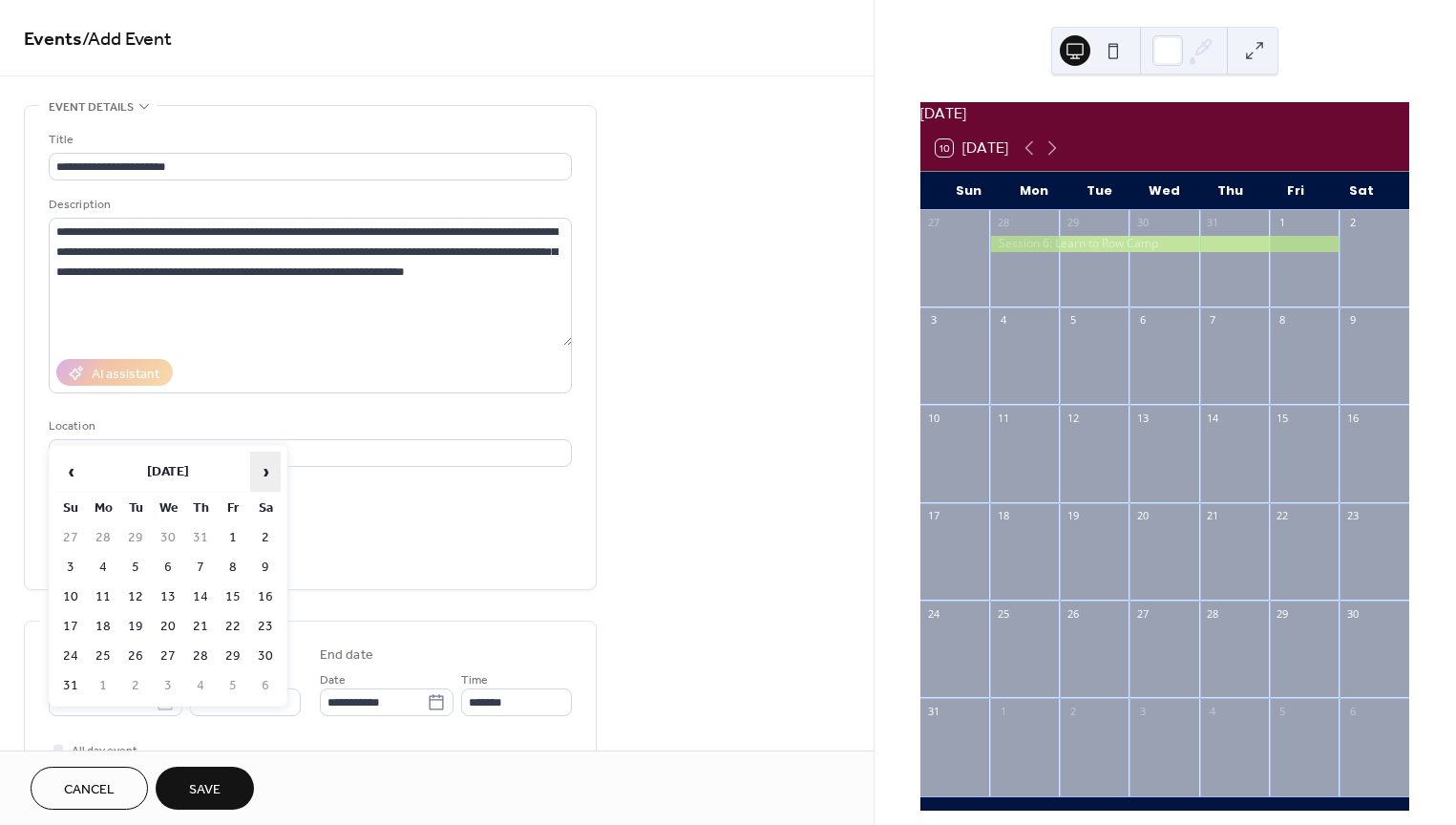 click on "›" at bounding box center [265, 472] 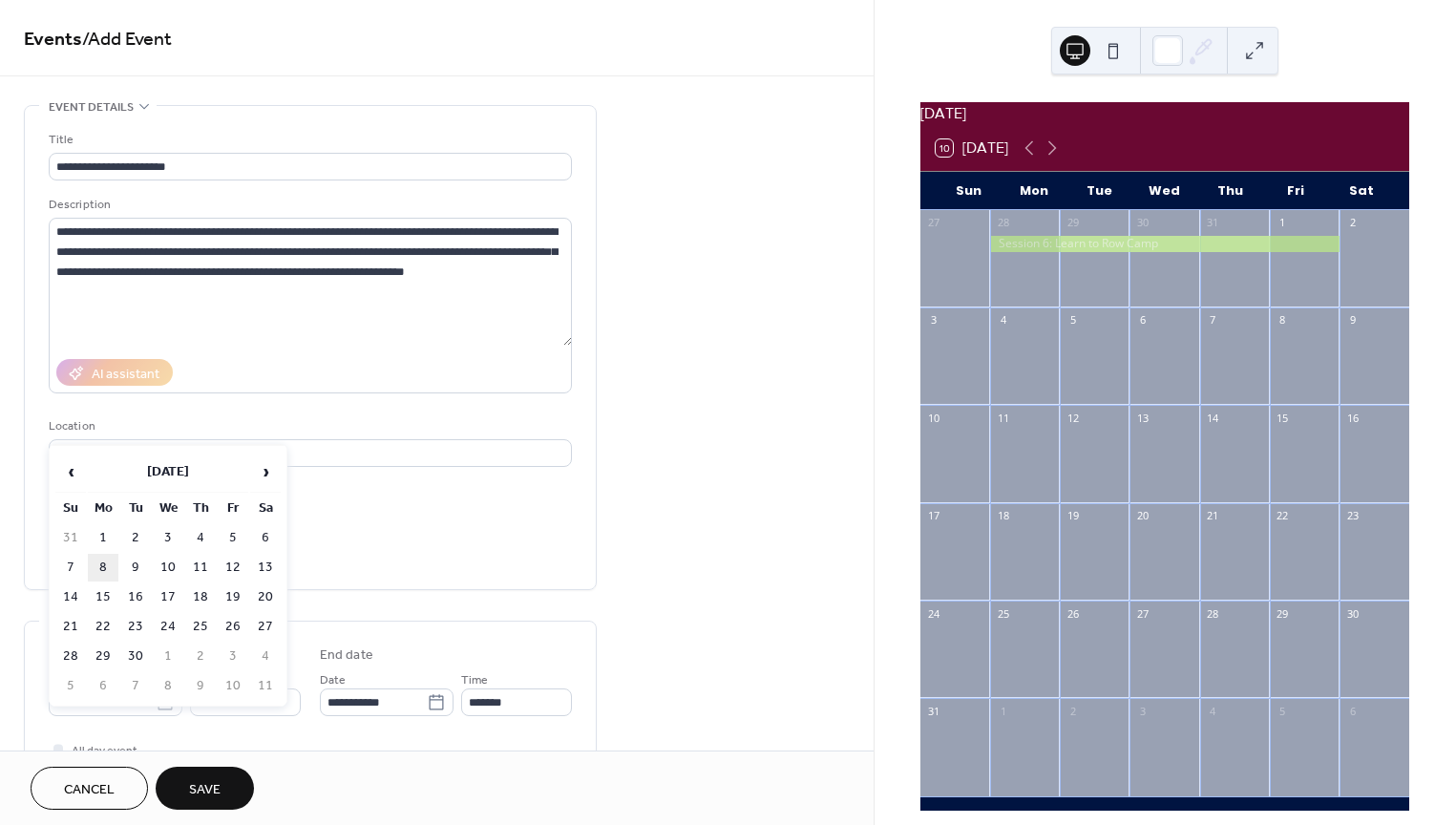 click on "8" at bounding box center [103, 567] 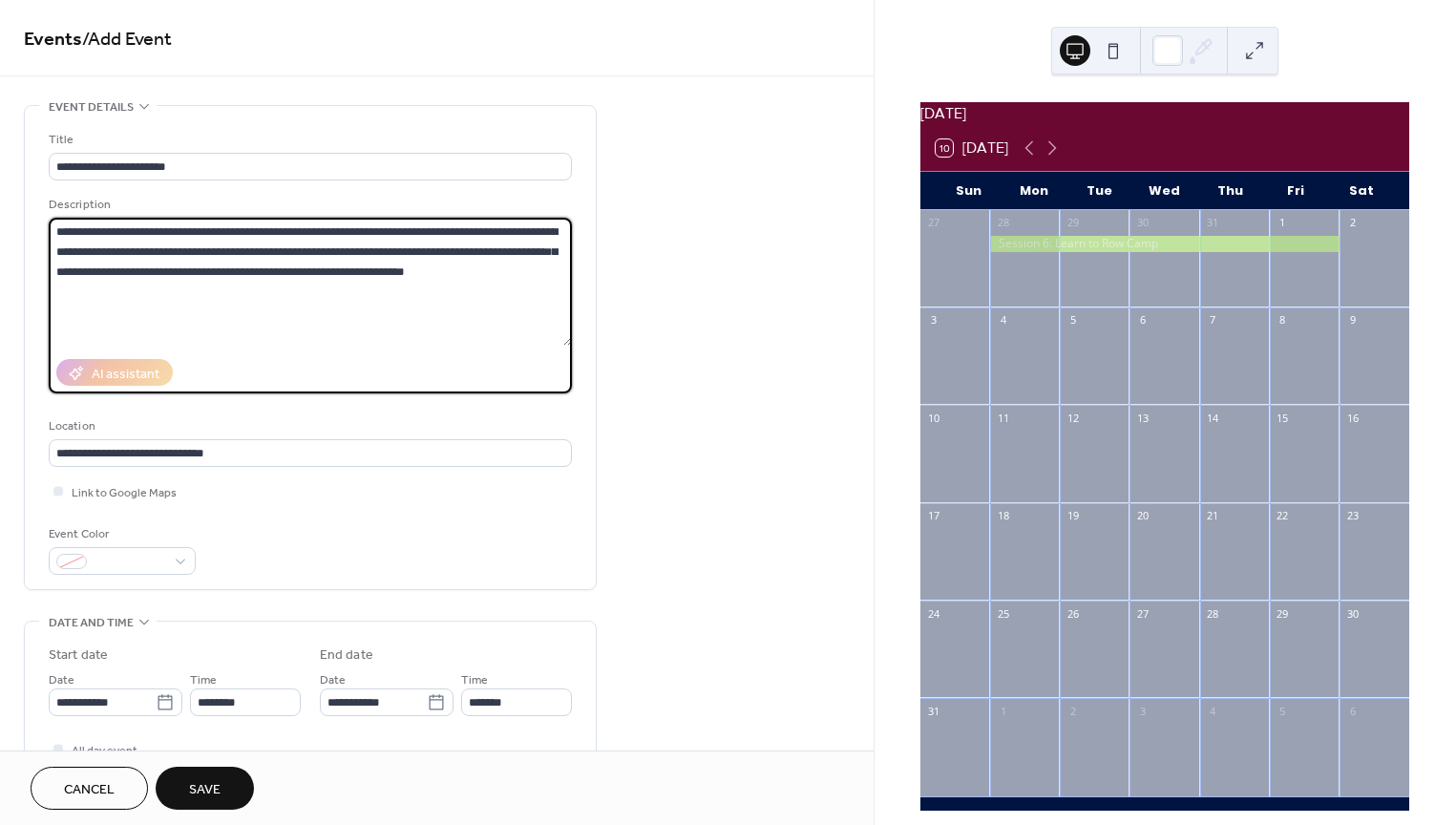 click on "**********" at bounding box center [310, 282] 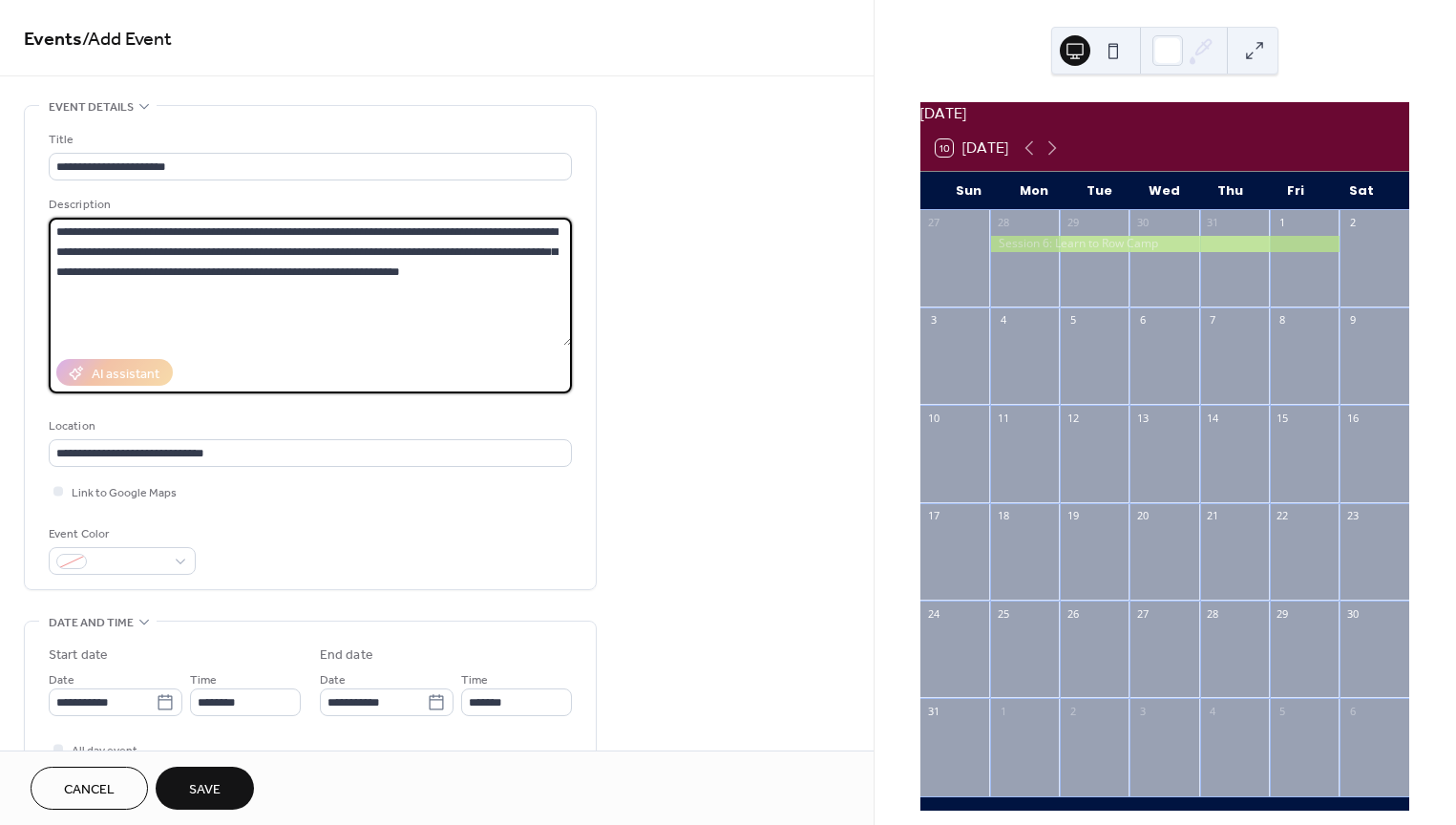 click on "**********" at bounding box center [310, 282] 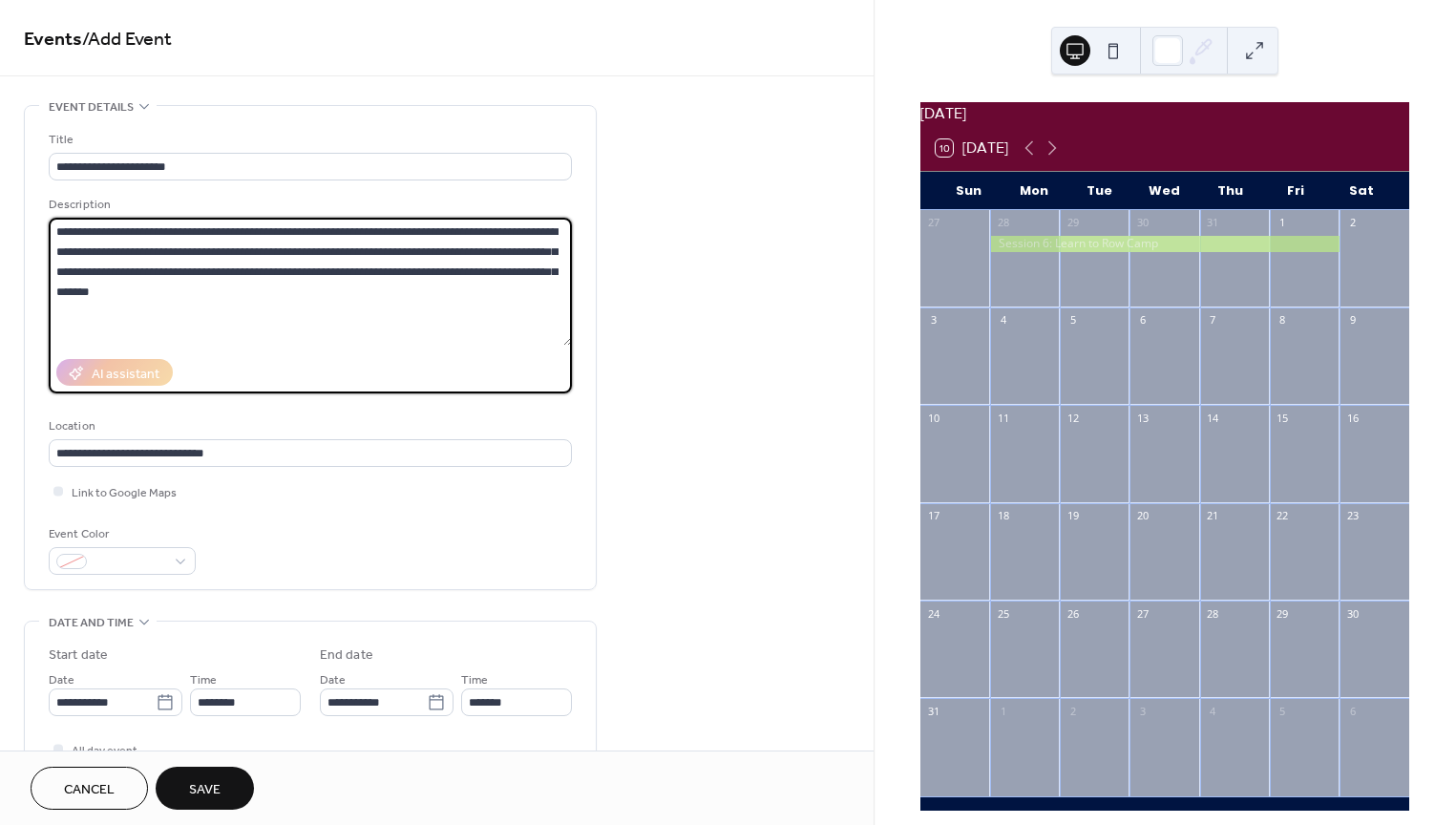 click on "**********" at bounding box center (310, 282) 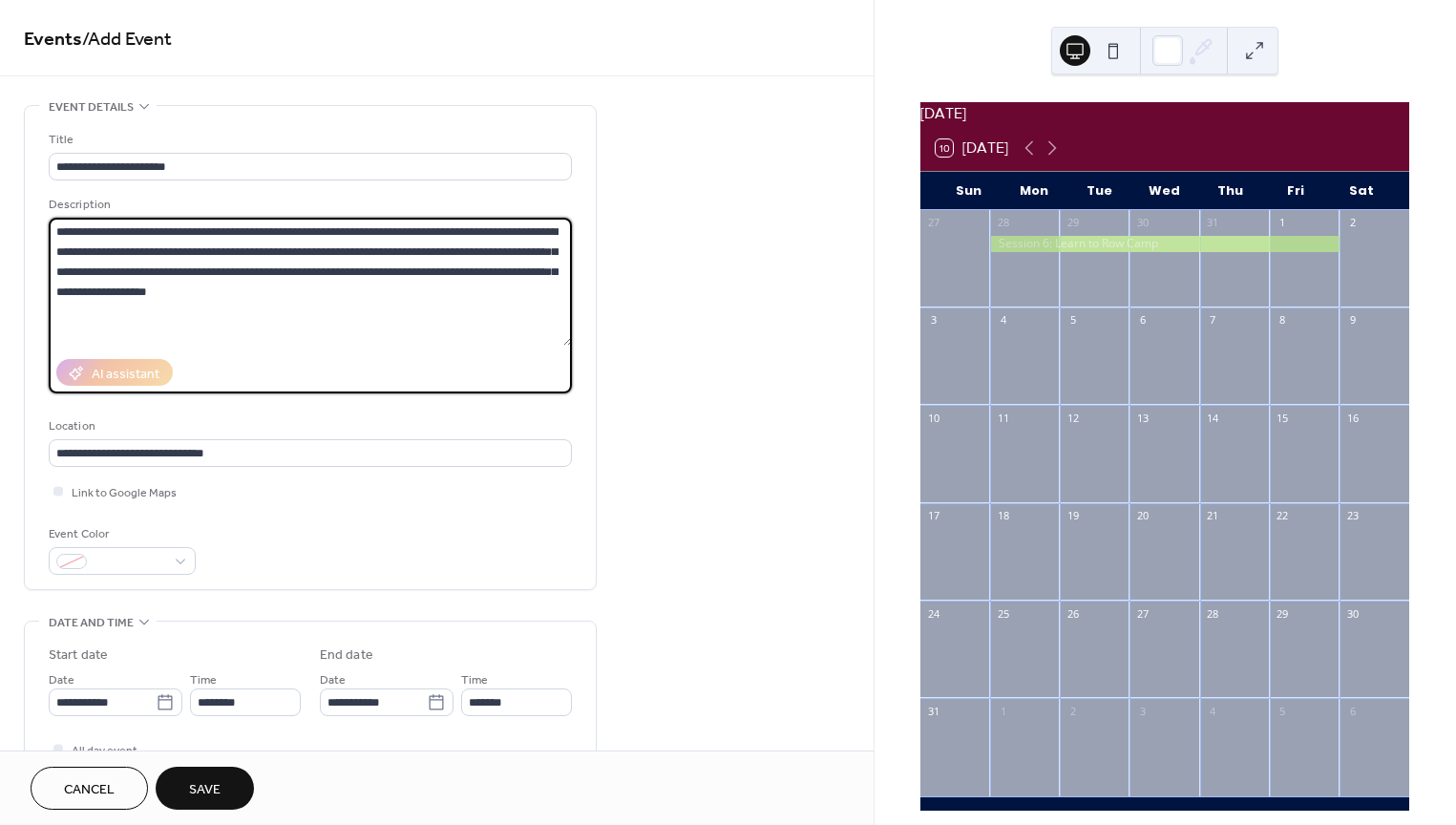 drag, startPoint x: 499, startPoint y: 249, endPoint x: 432, endPoint y: 245, distance: 67.1193 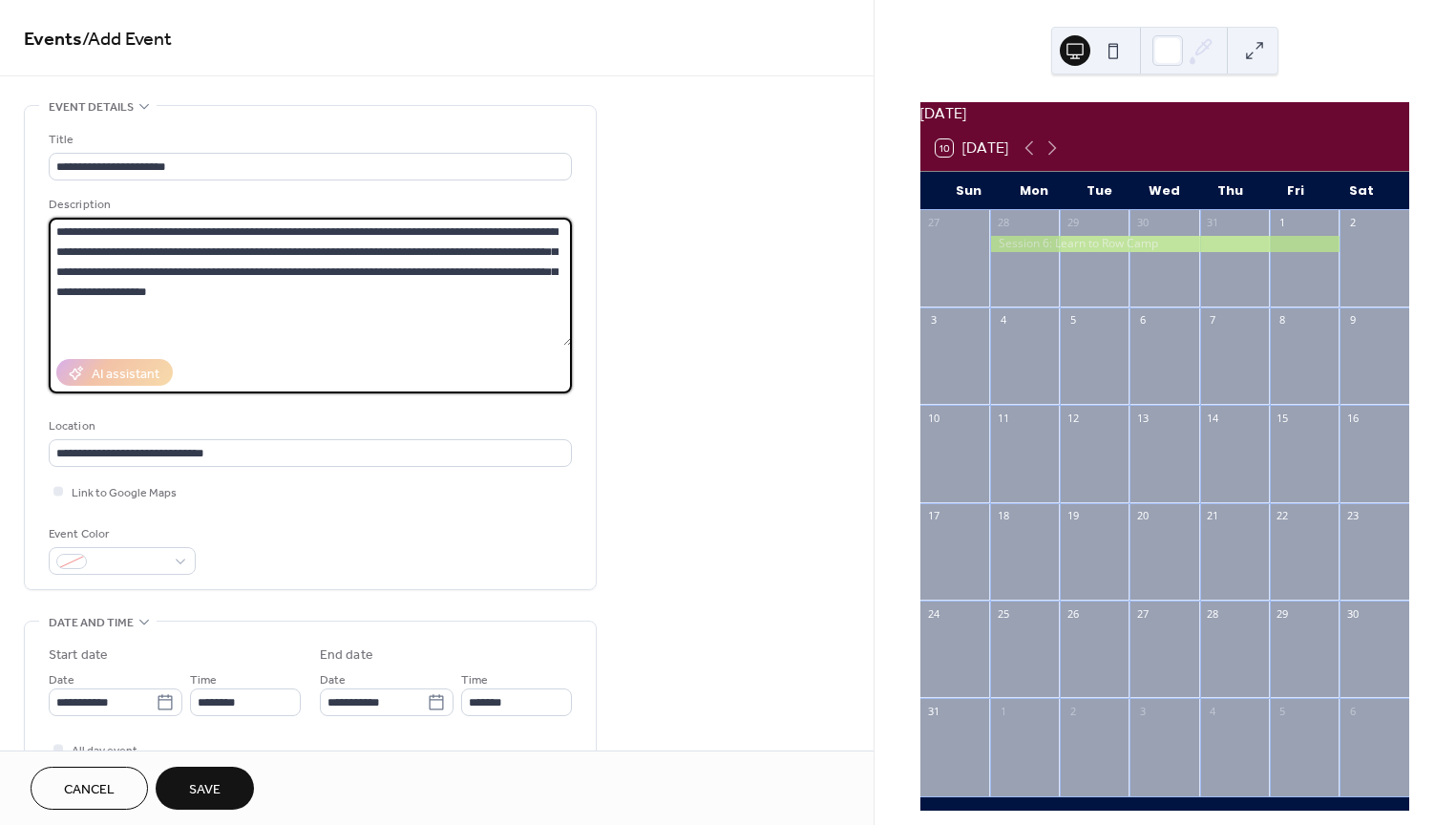 click on "**********" at bounding box center (310, 282) 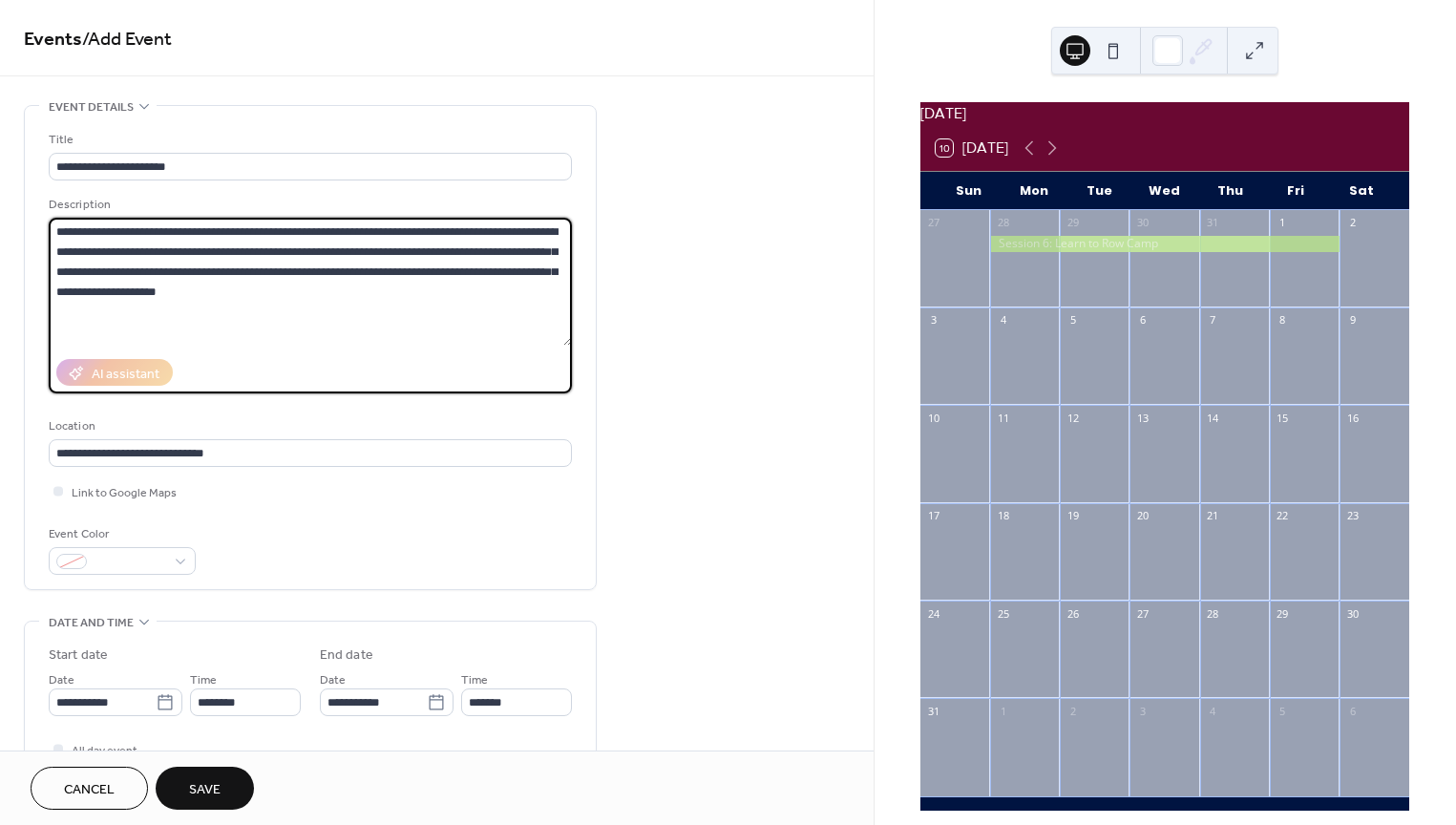 click on "**********" at bounding box center [310, 282] 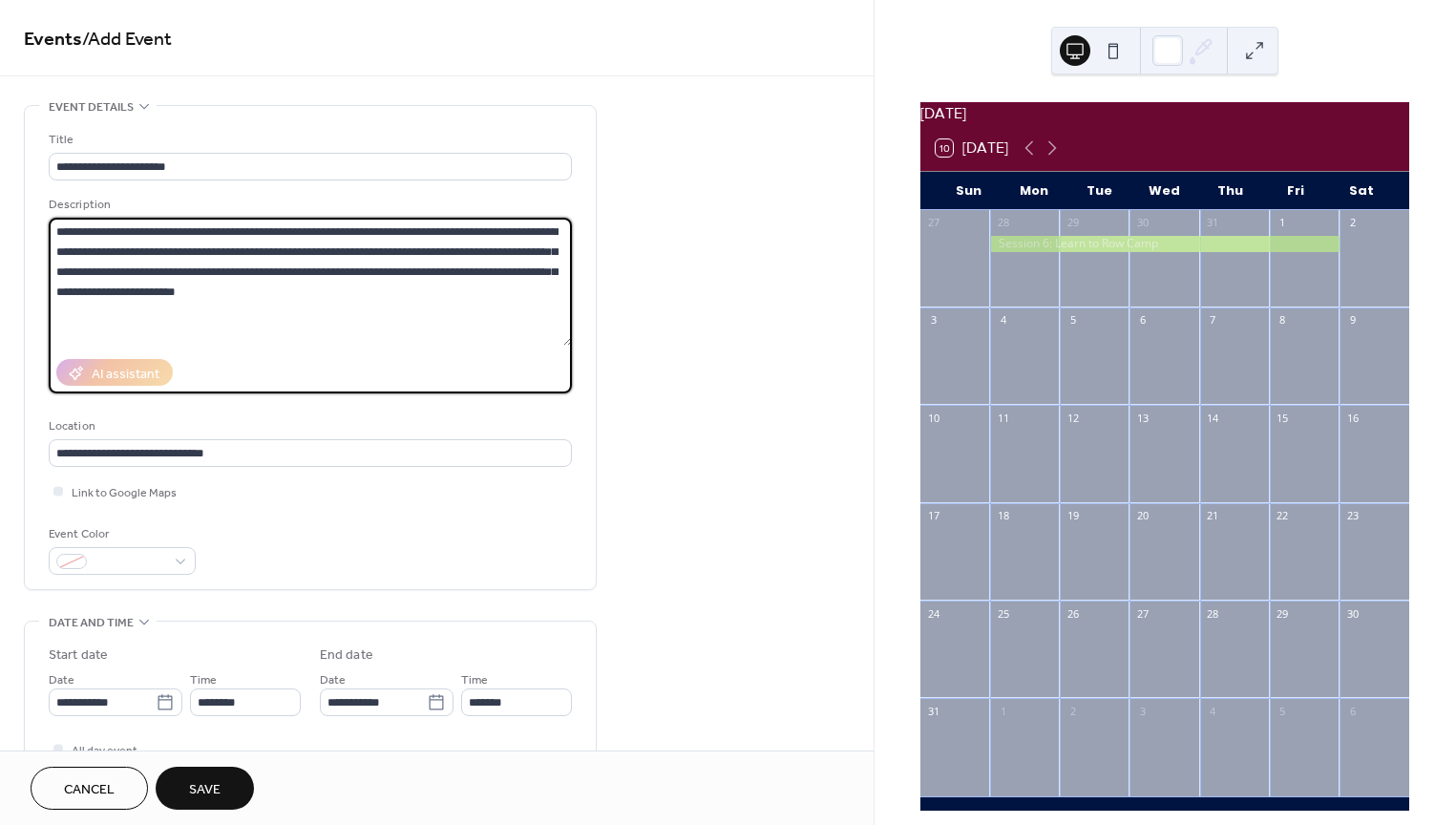 click on "**********" at bounding box center (310, 282) 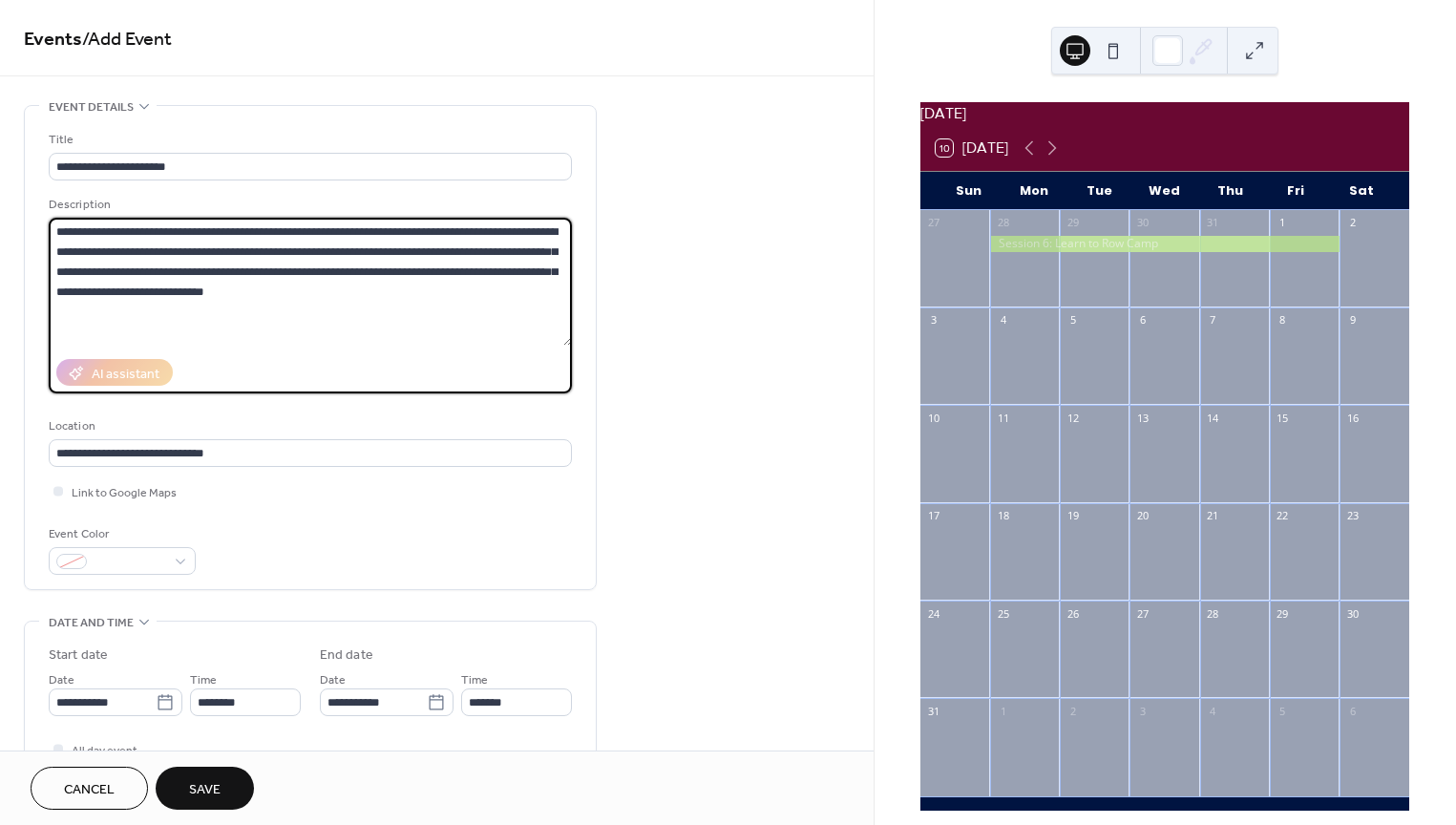 click on "**********" at bounding box center (310, 282) 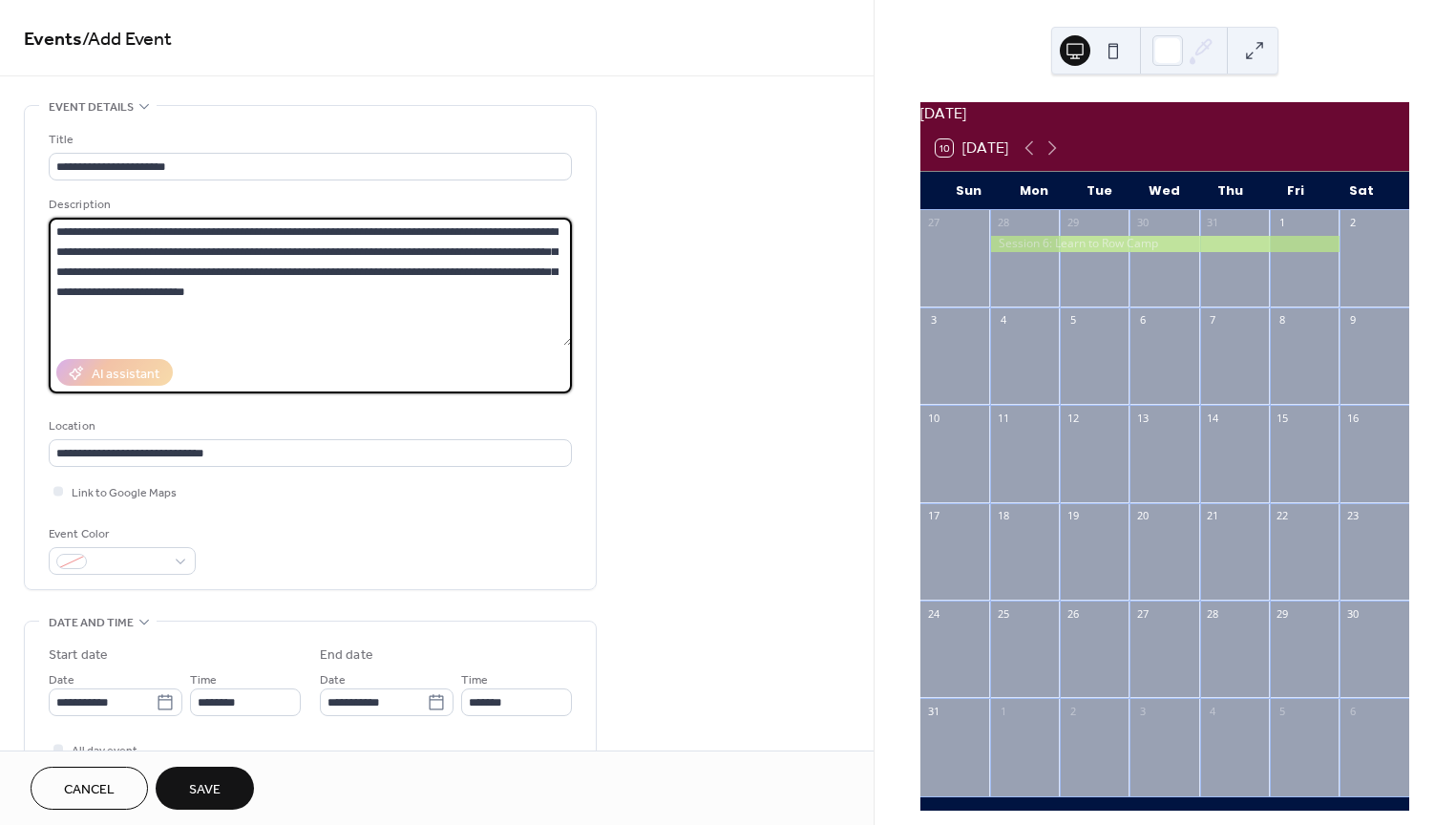 click on "**********" at bounding box center [310, 282] 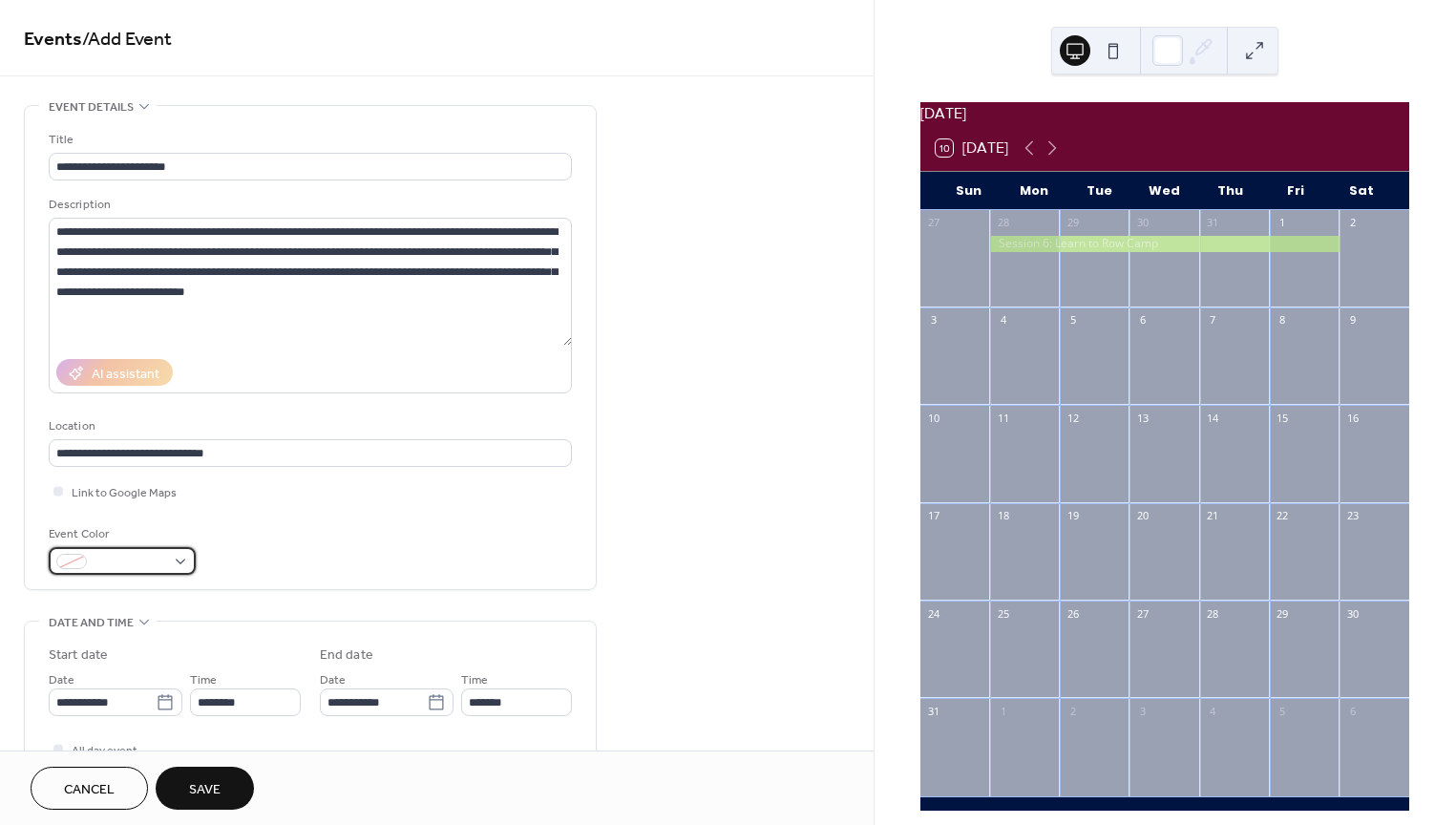 click at bounding box center (122, 561) 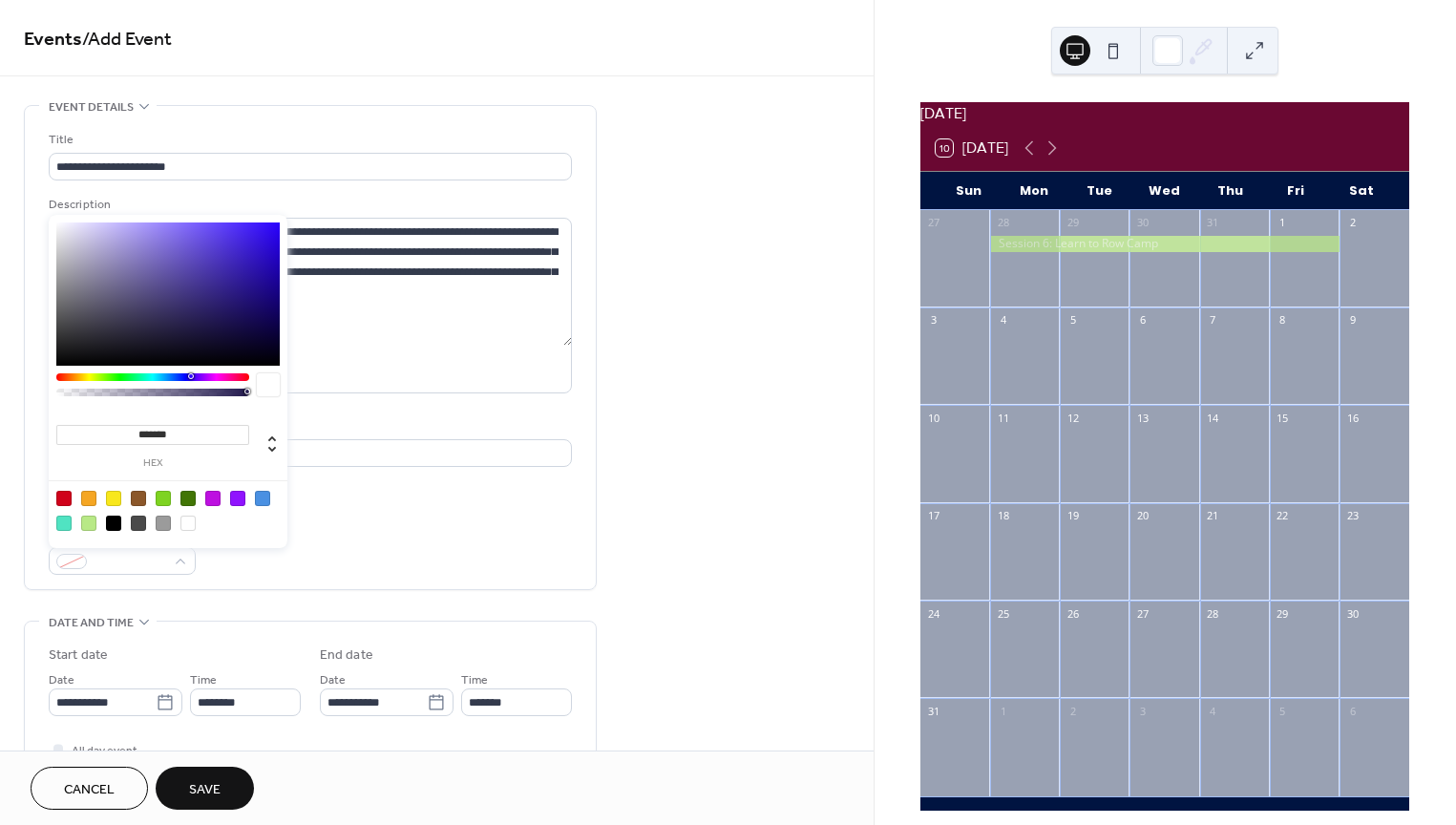 click at bounding box center (263, 498) 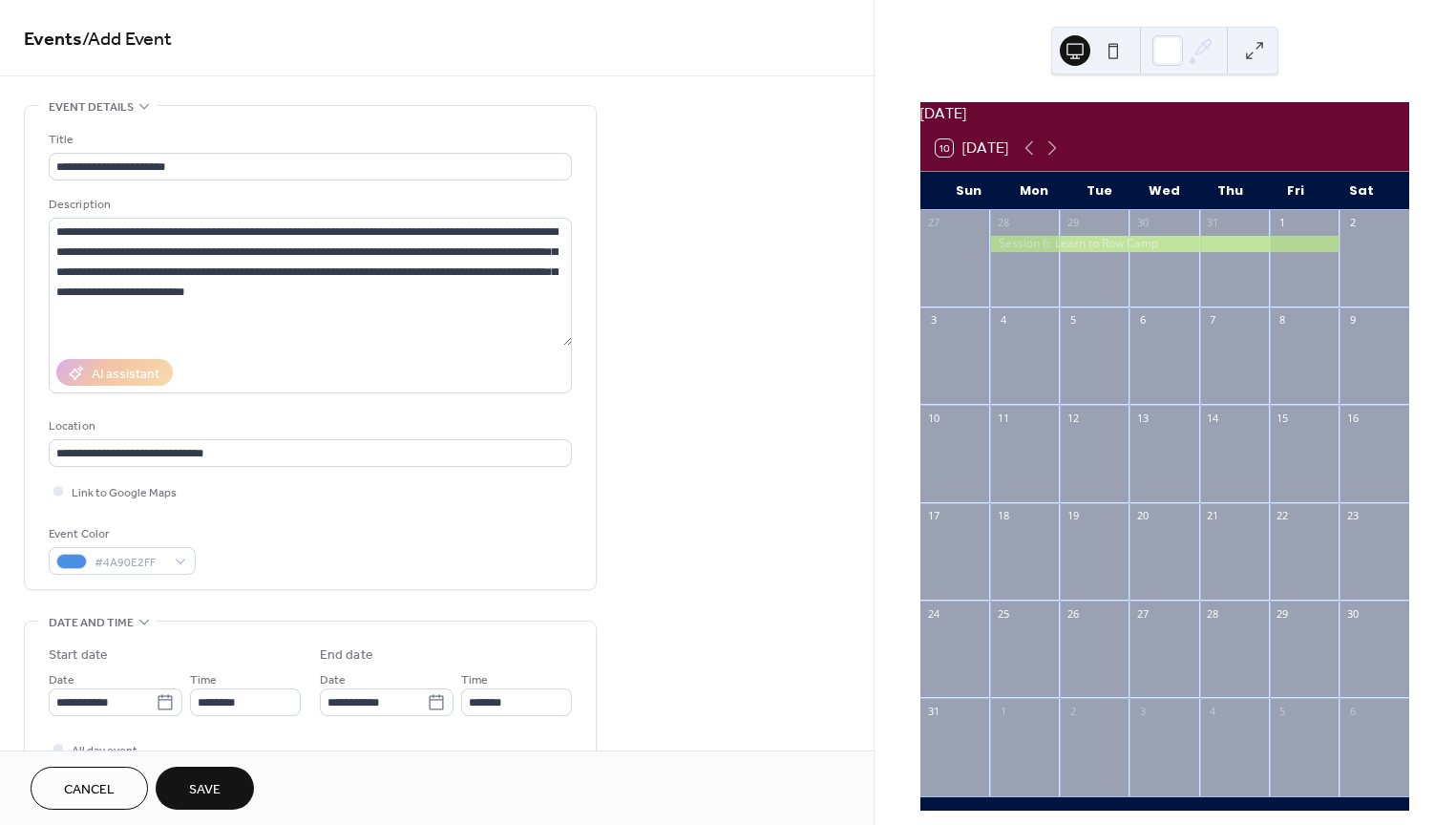 click on "Event Color #4A90E2FF" at bounding box center (310, 549) 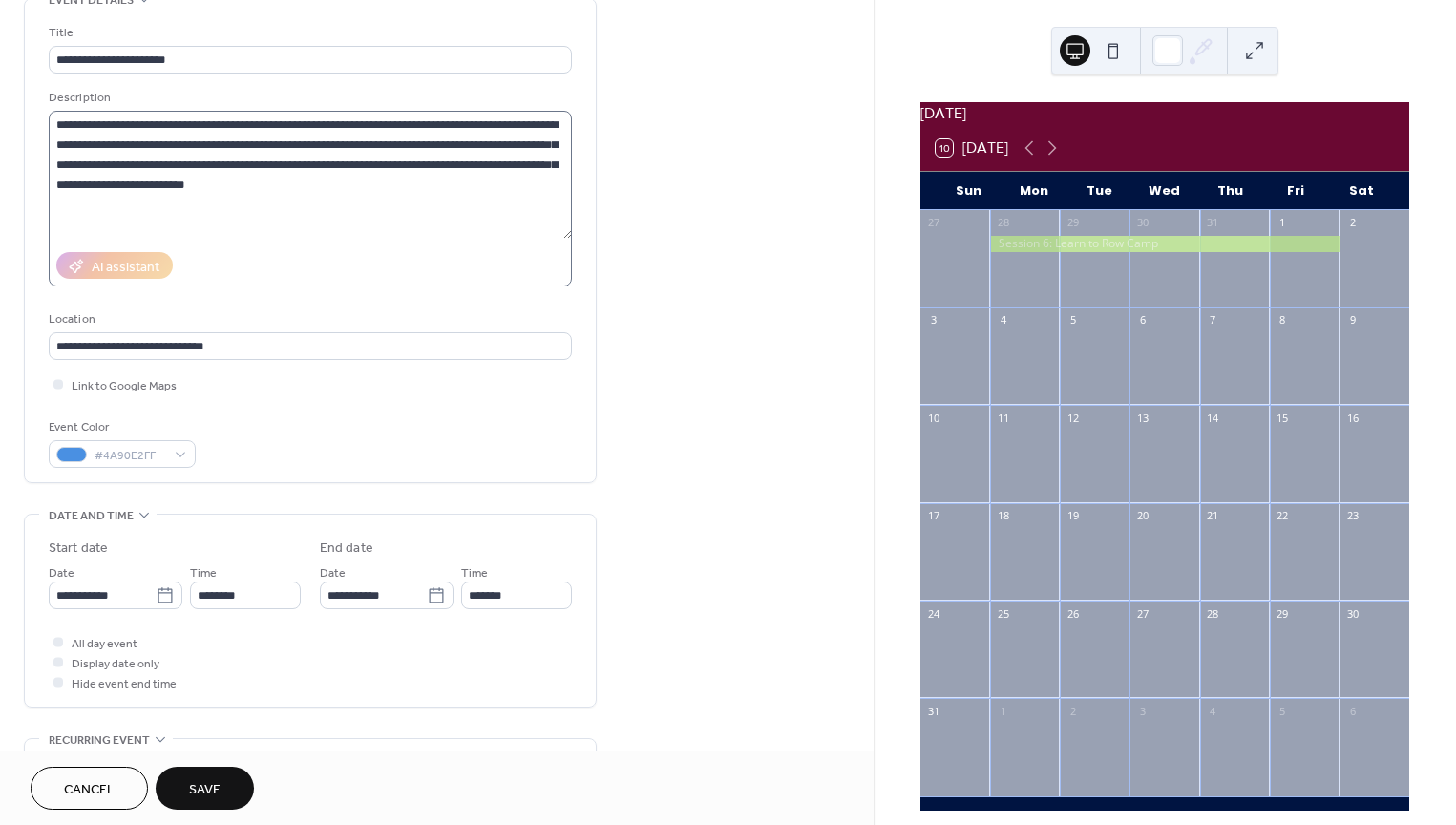 scroll, scrollTop: 109, scrollLeft: 0, axis: vertical 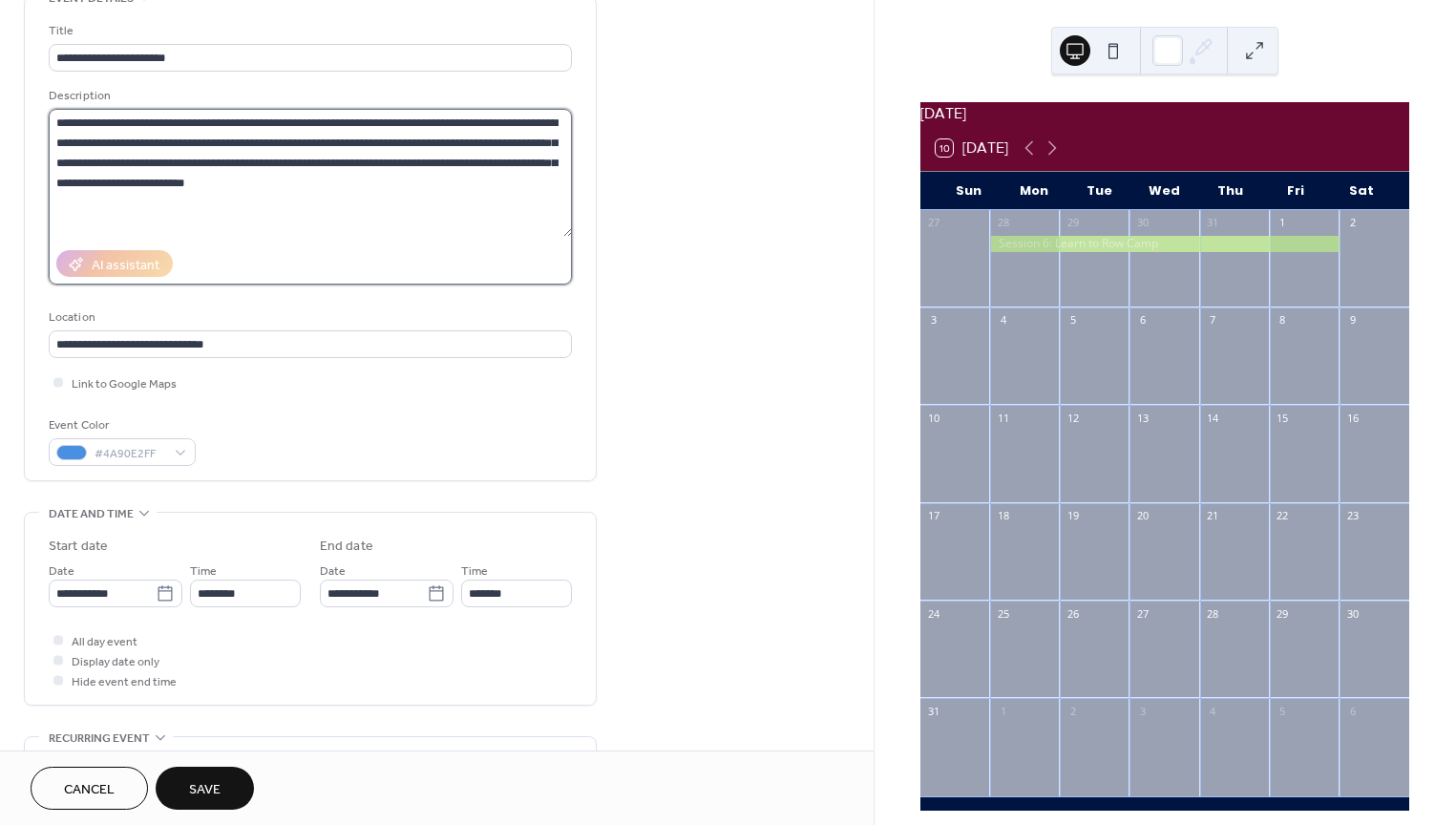 click on "**********" at bounding box center [310, 173] 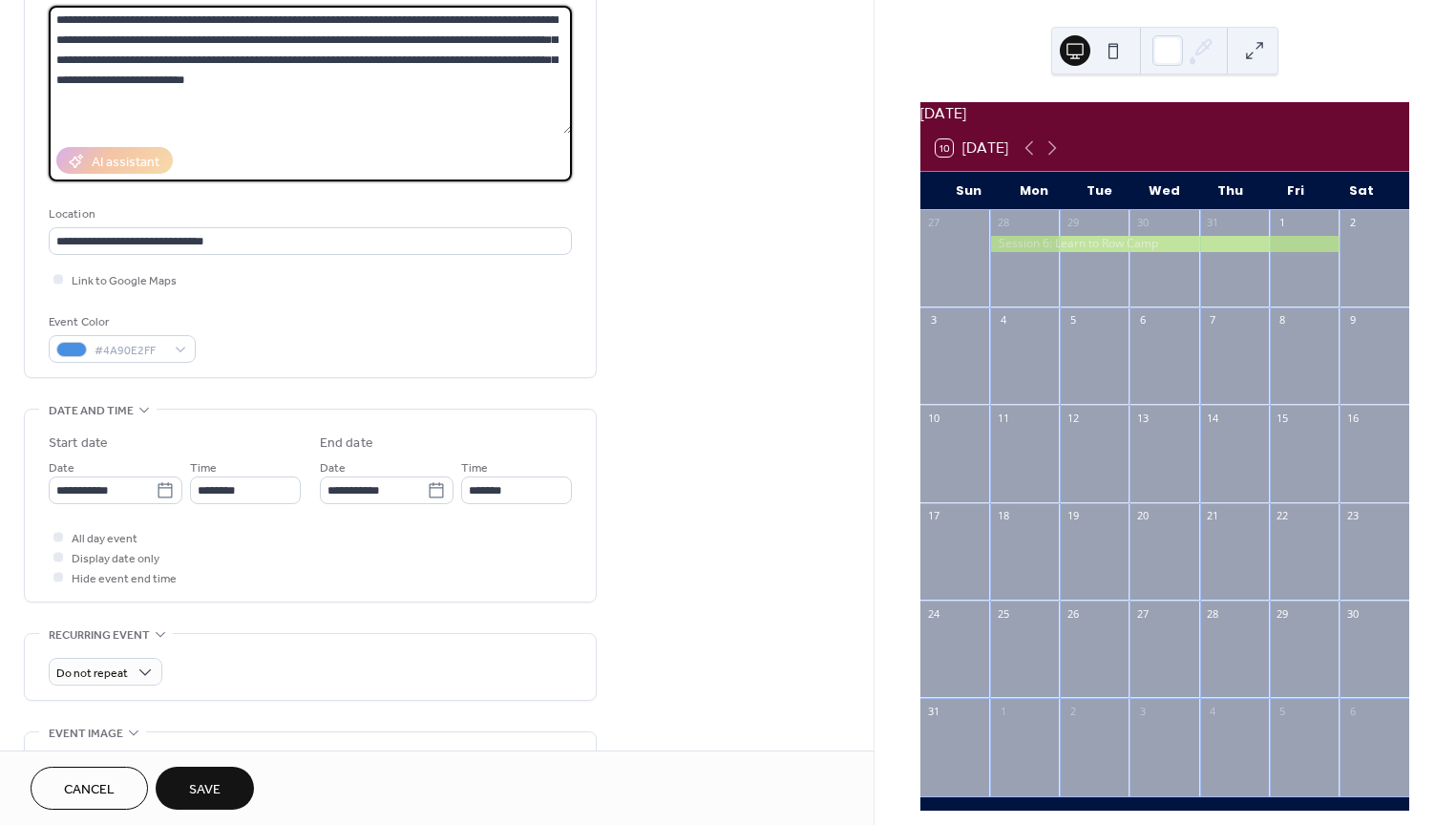 scroll, scrollTop: 222, scrollLeft: 0, axis: vertical 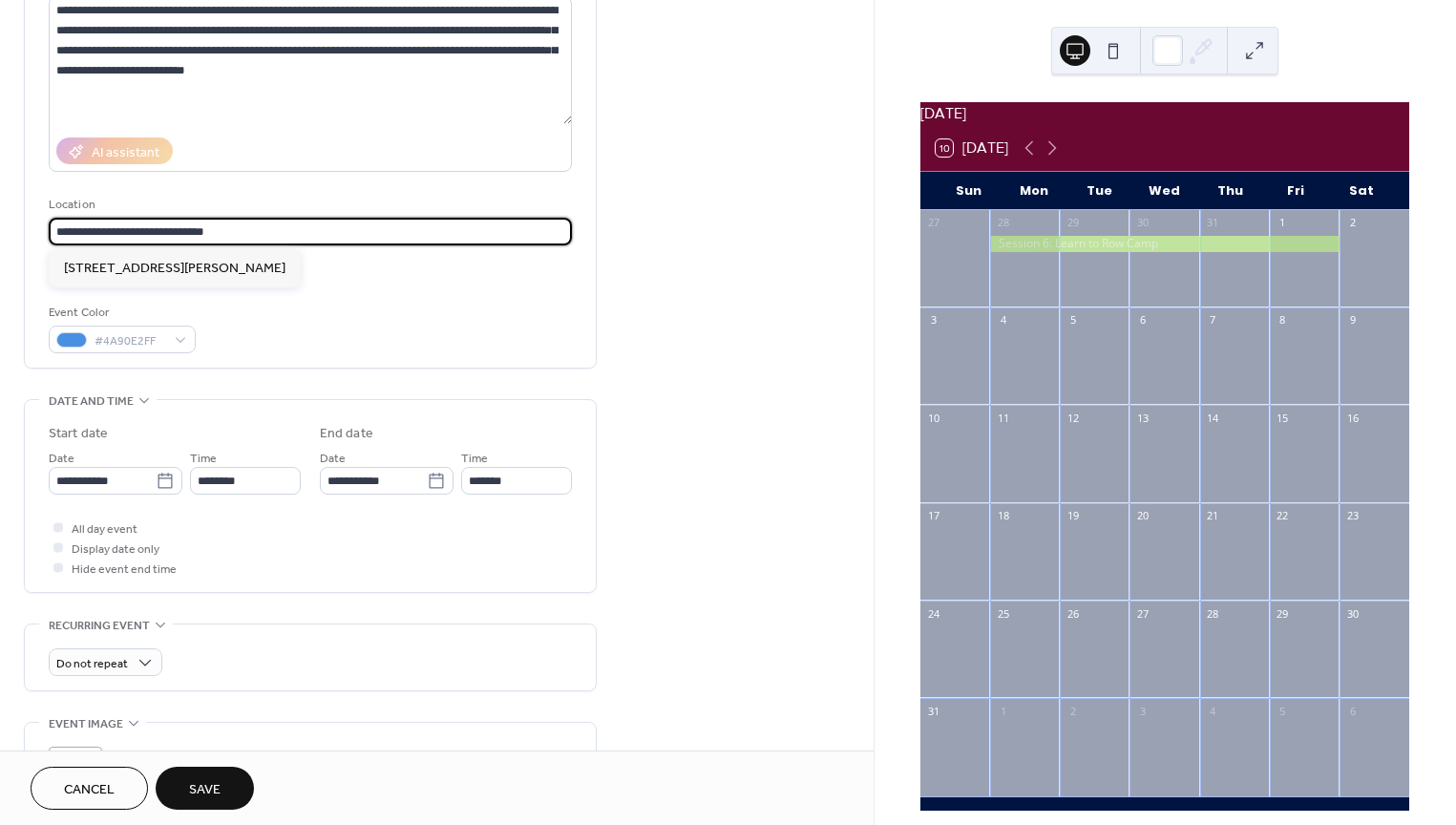 drag, startPoint x: 233, startPoint y: 228, endPoint x: 6, endPoint y: 226, distance: 227.0088 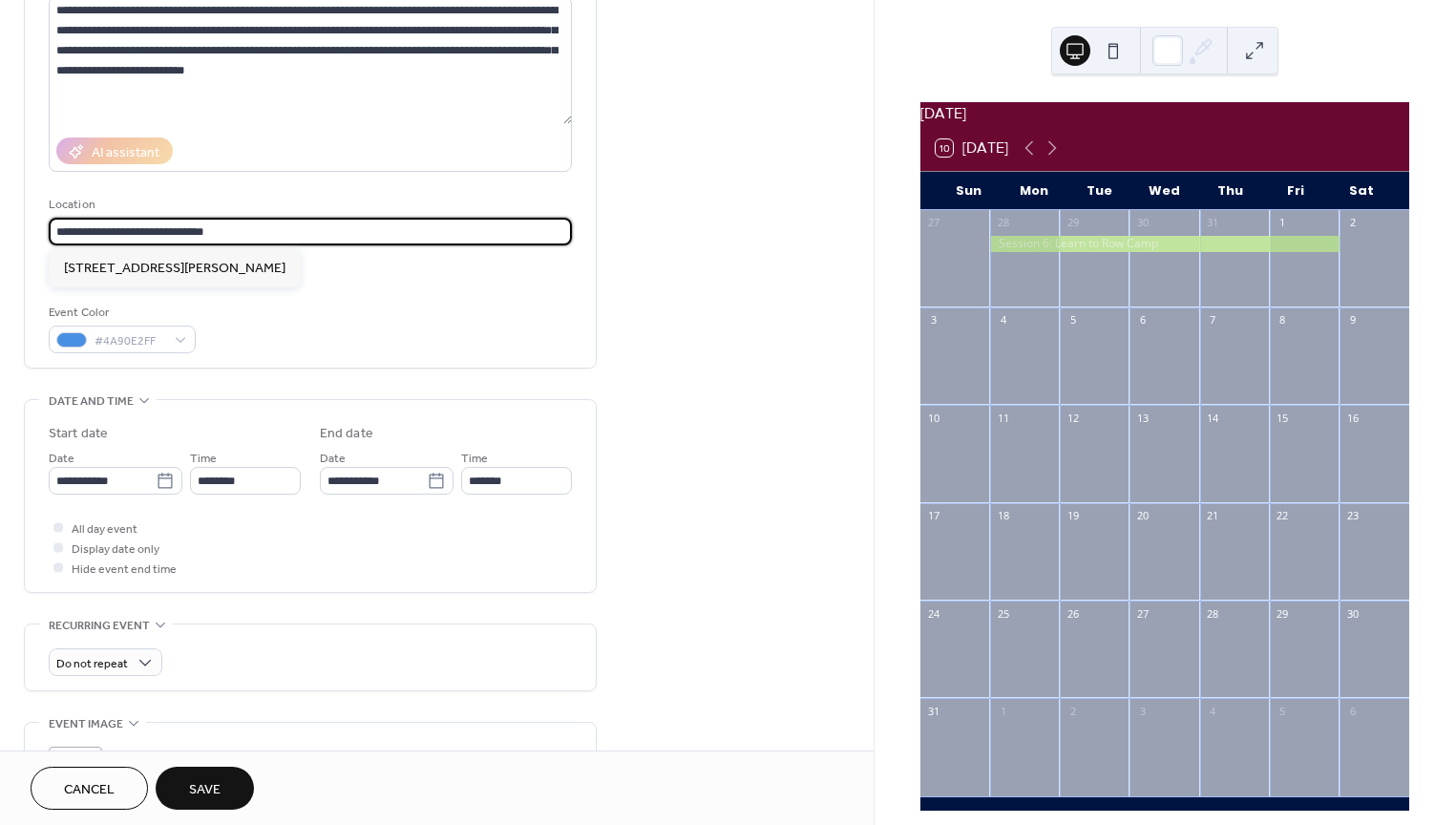 click on "**********" at bounding box center (436, 465) 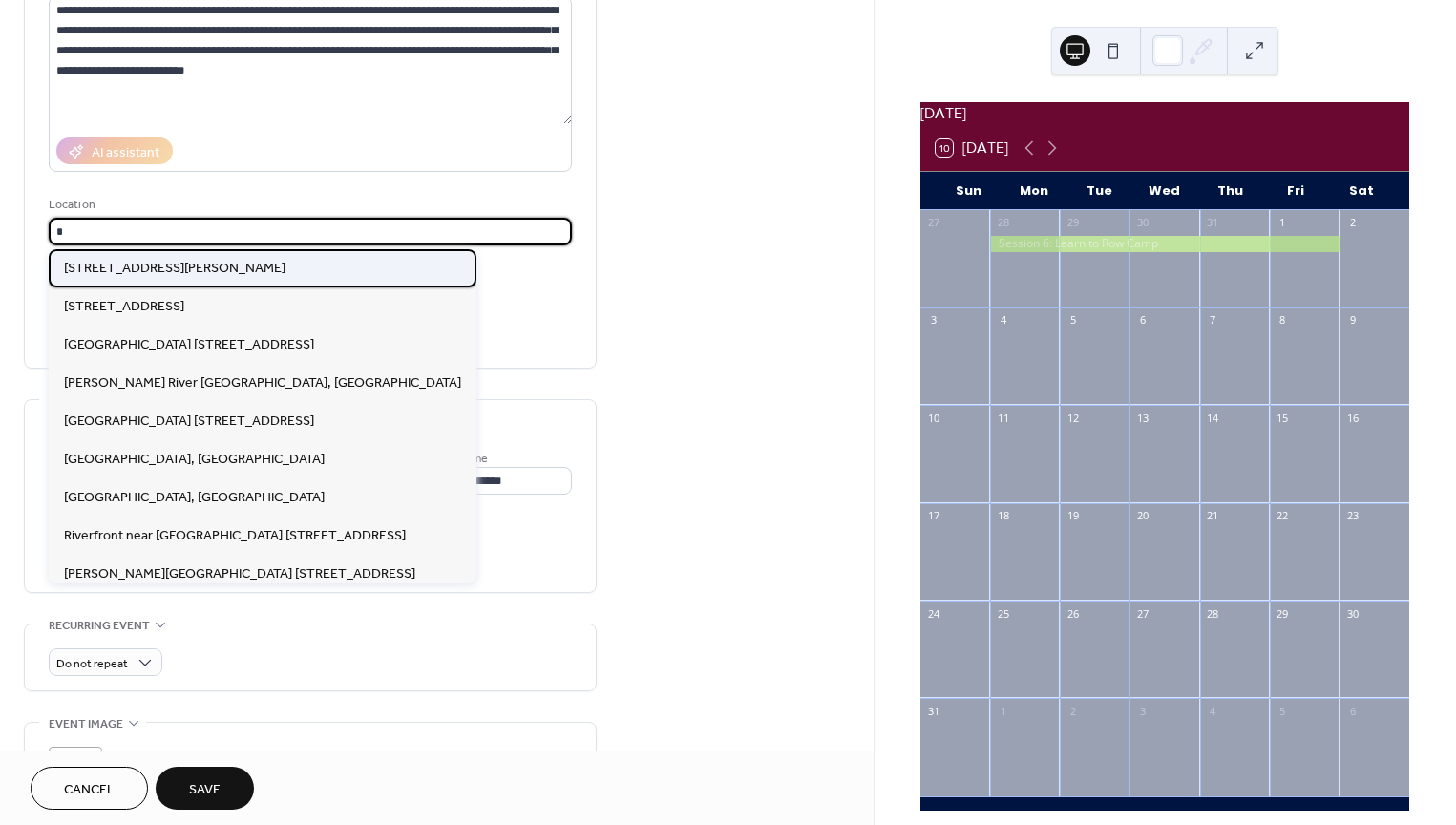 click on "[STREET_ADDRESS][PERSON_NAME]" at bounding box center [175, 268] 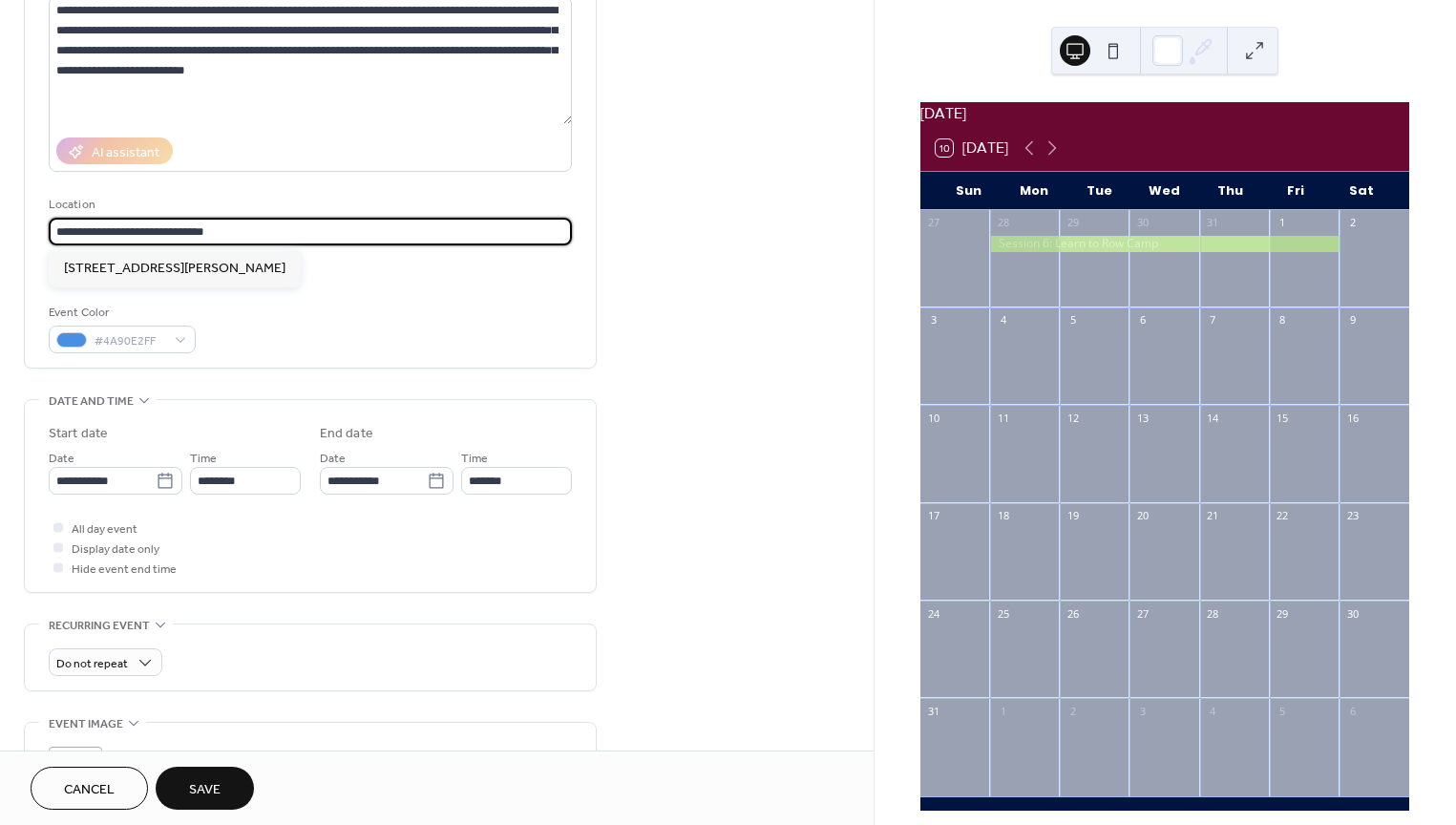 click on "**********" at bounding box center [310, 231] 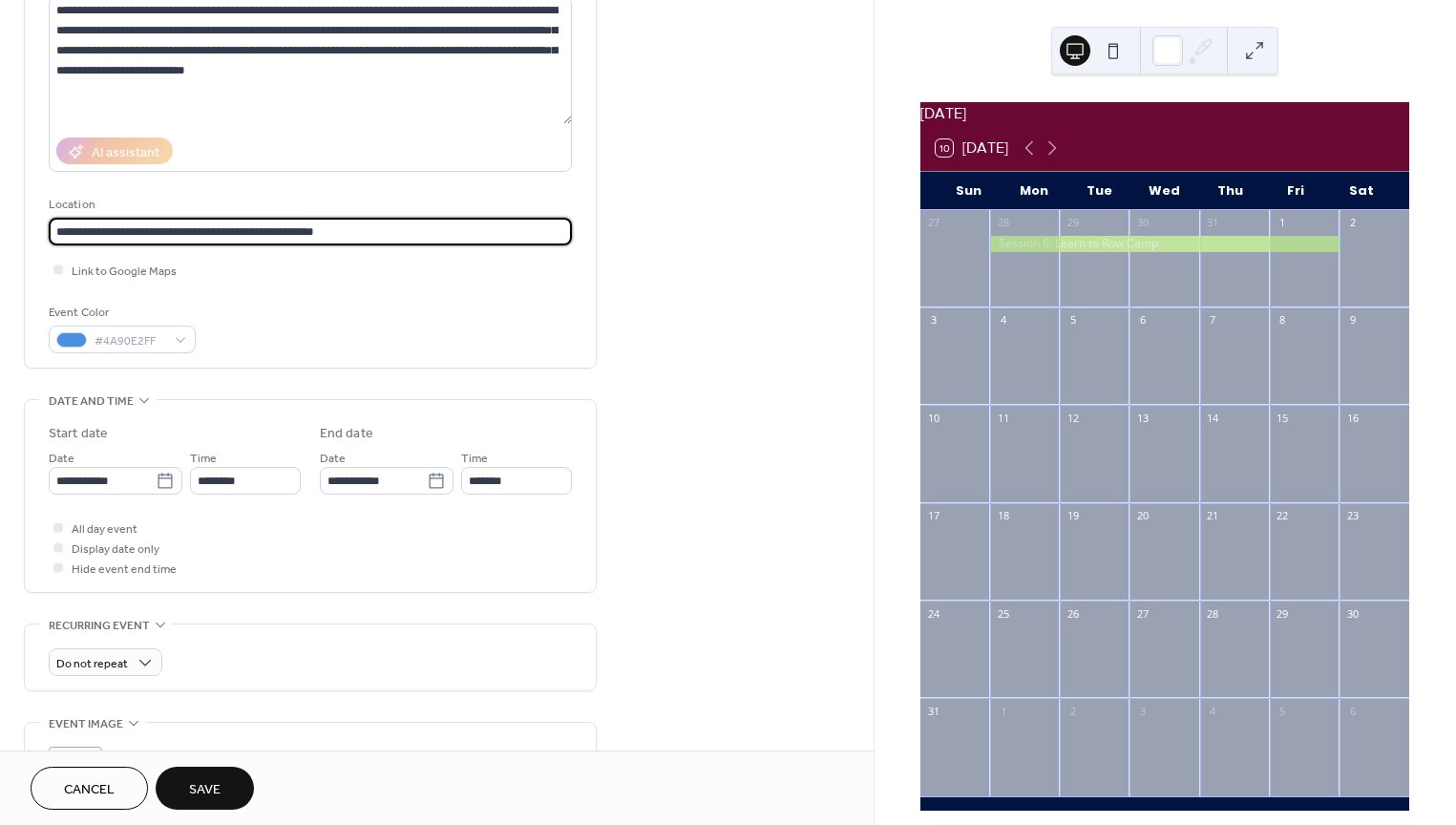 type on "**********" 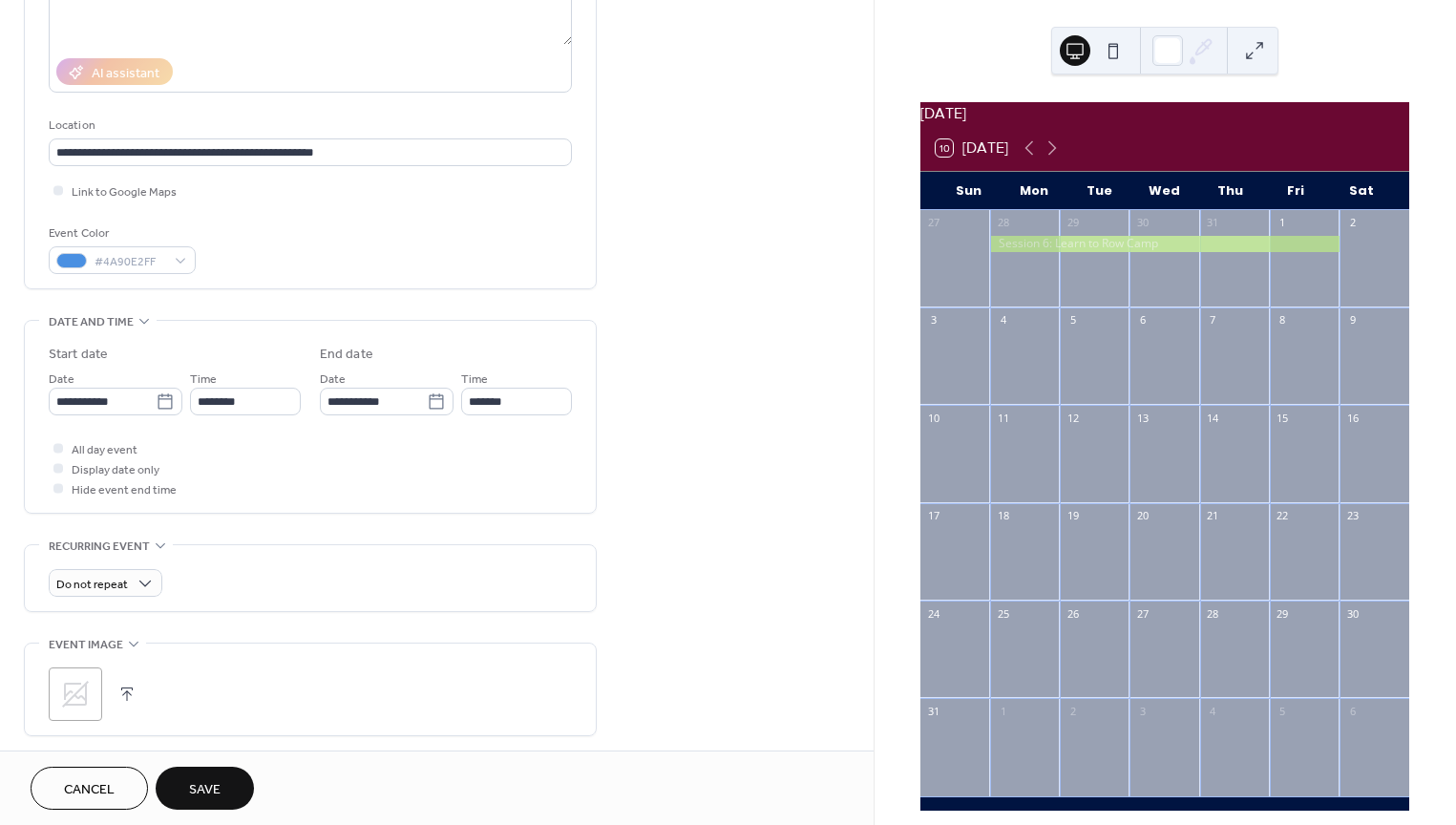 scroll, scrollTop: 307, scrollLeft: 0, axis: vertical 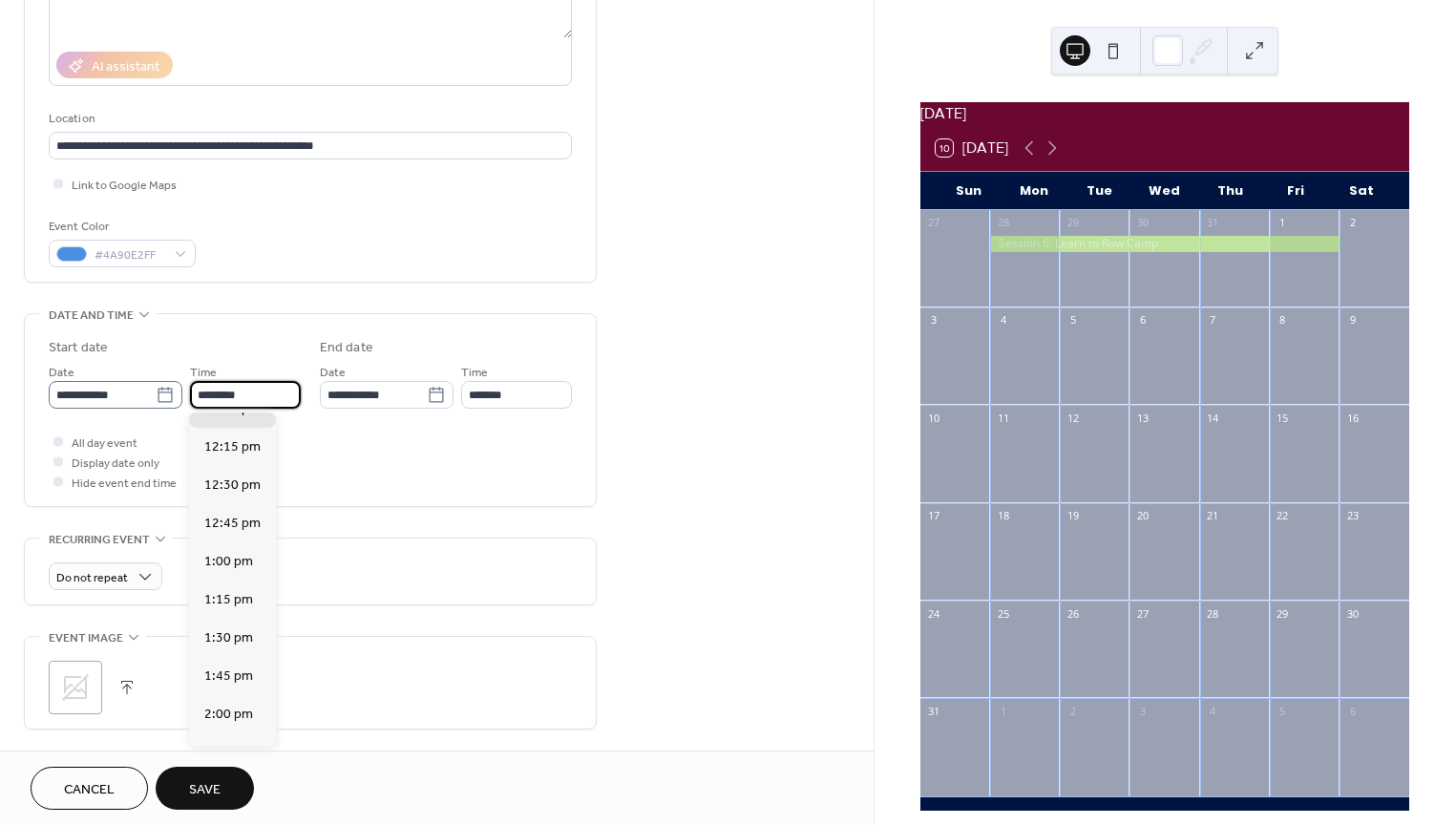 drag, startPoint x: 260, startPoint y: 396, endPoint x: 175, endPoint y: 387, distance: 85.475143 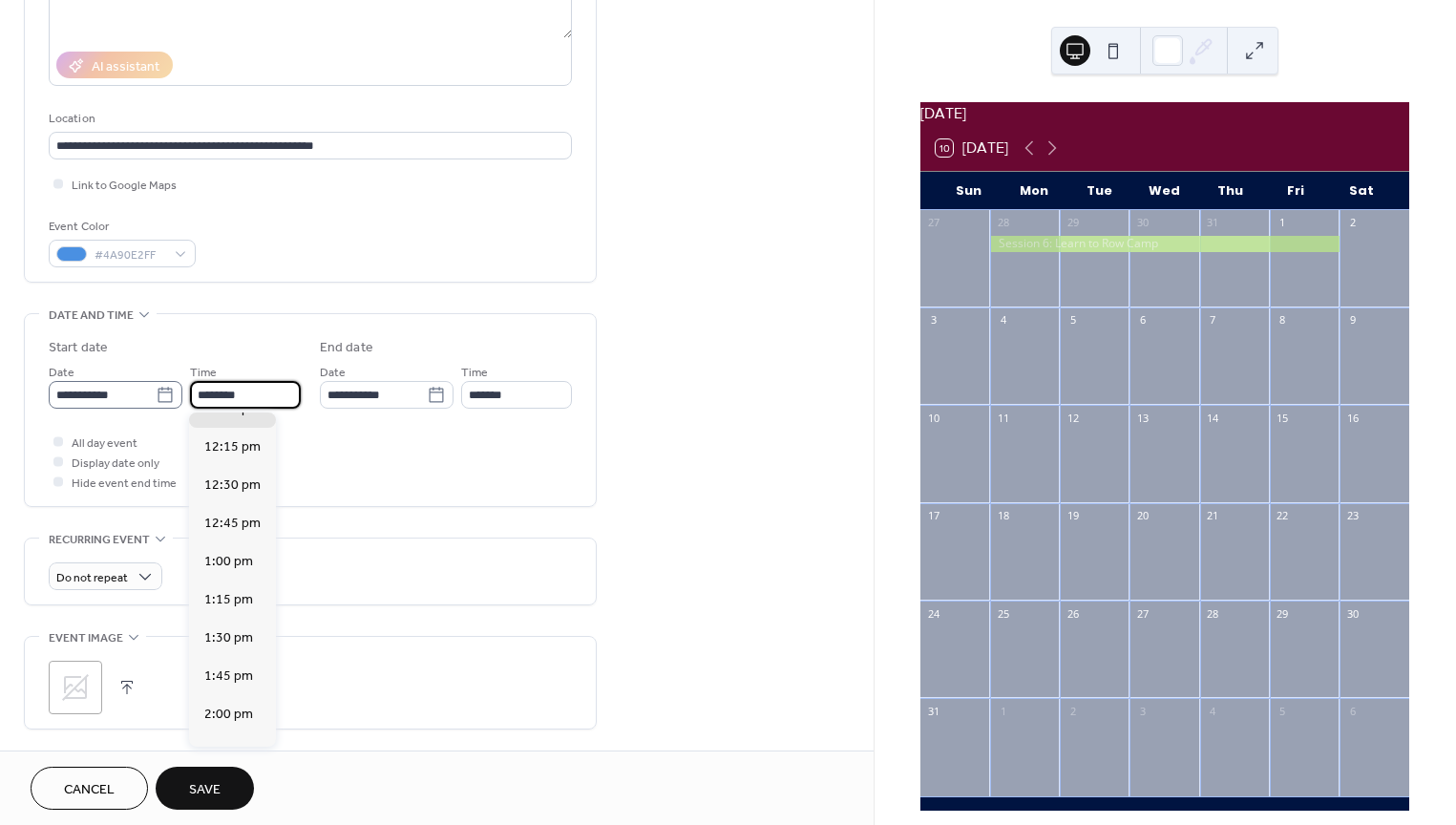 click on "**********" at bounding box center [175, 385] 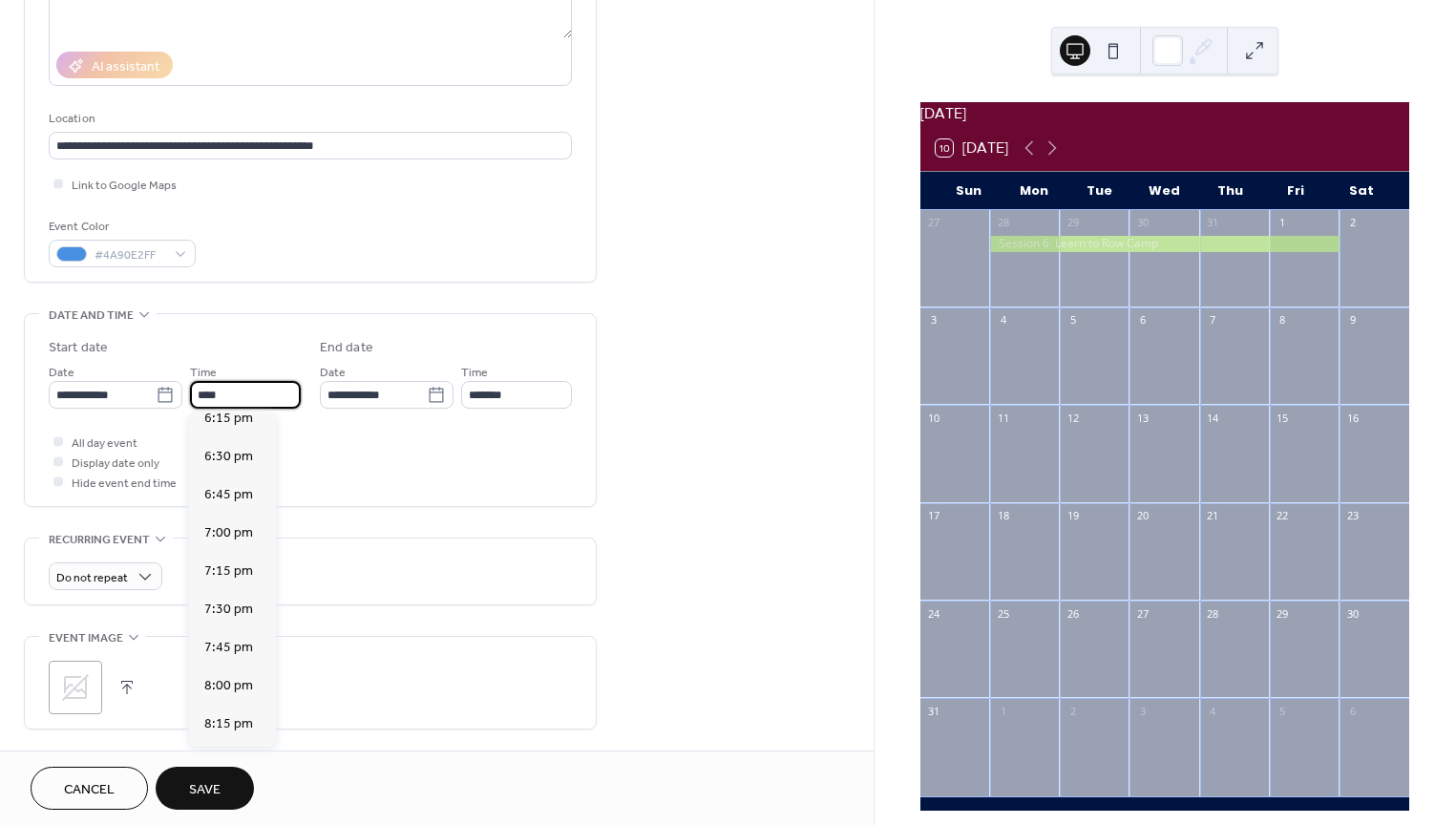 scroll, scrollTop: 2813, scrollLeft: 0, axis: vertical 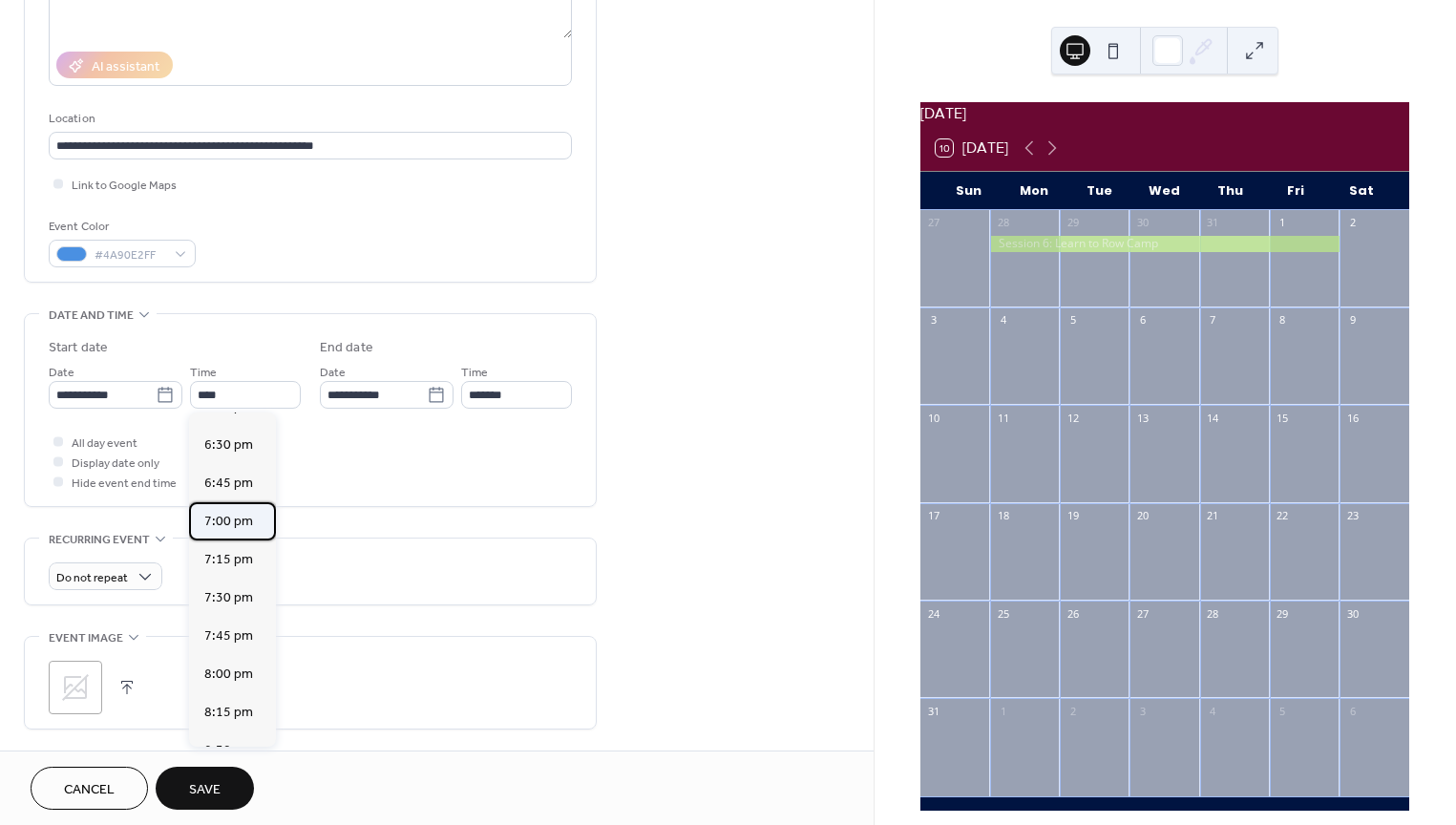 click on "7:00 pm" at bounding box center (228, 521) 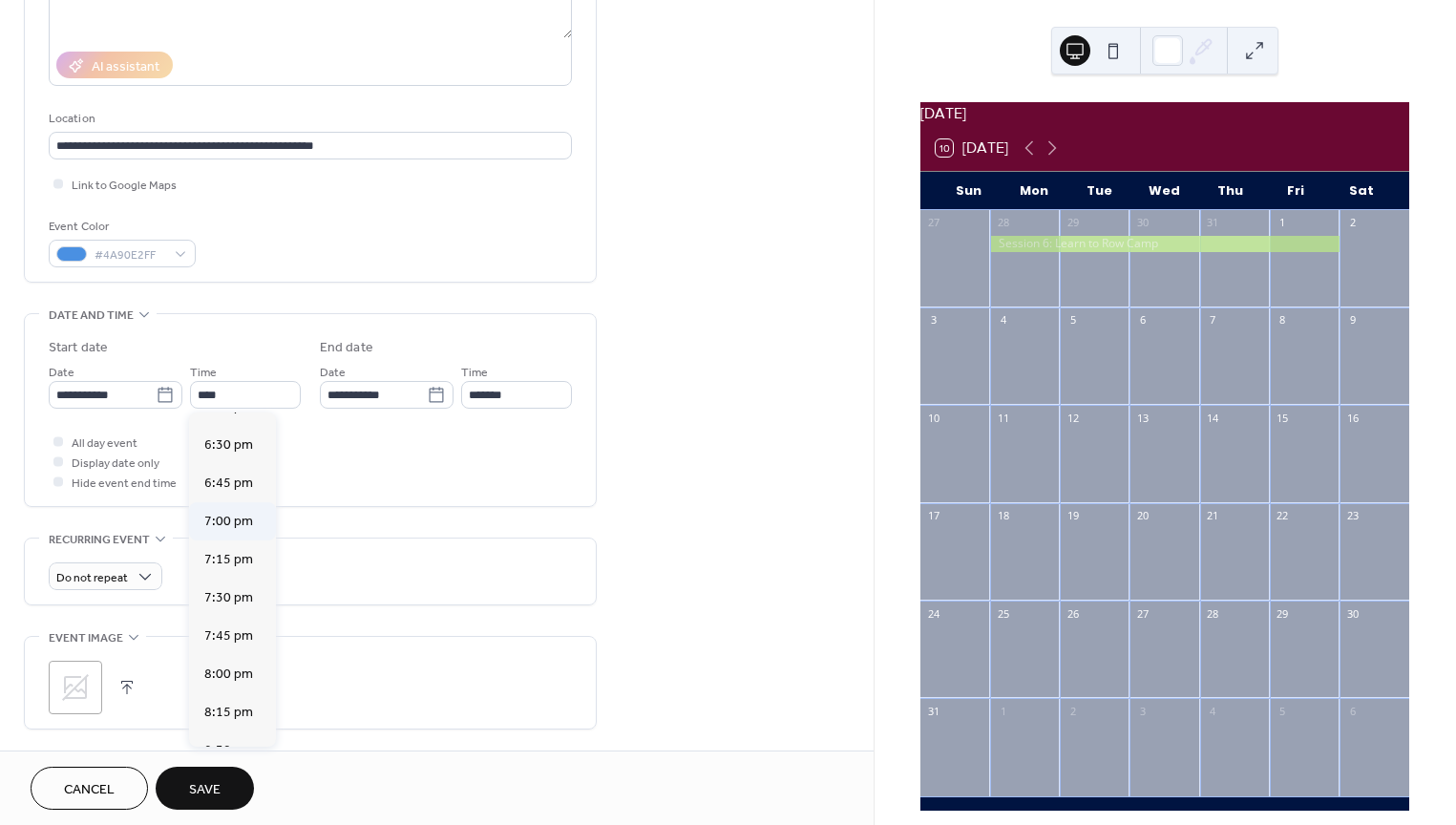 type on "*******" 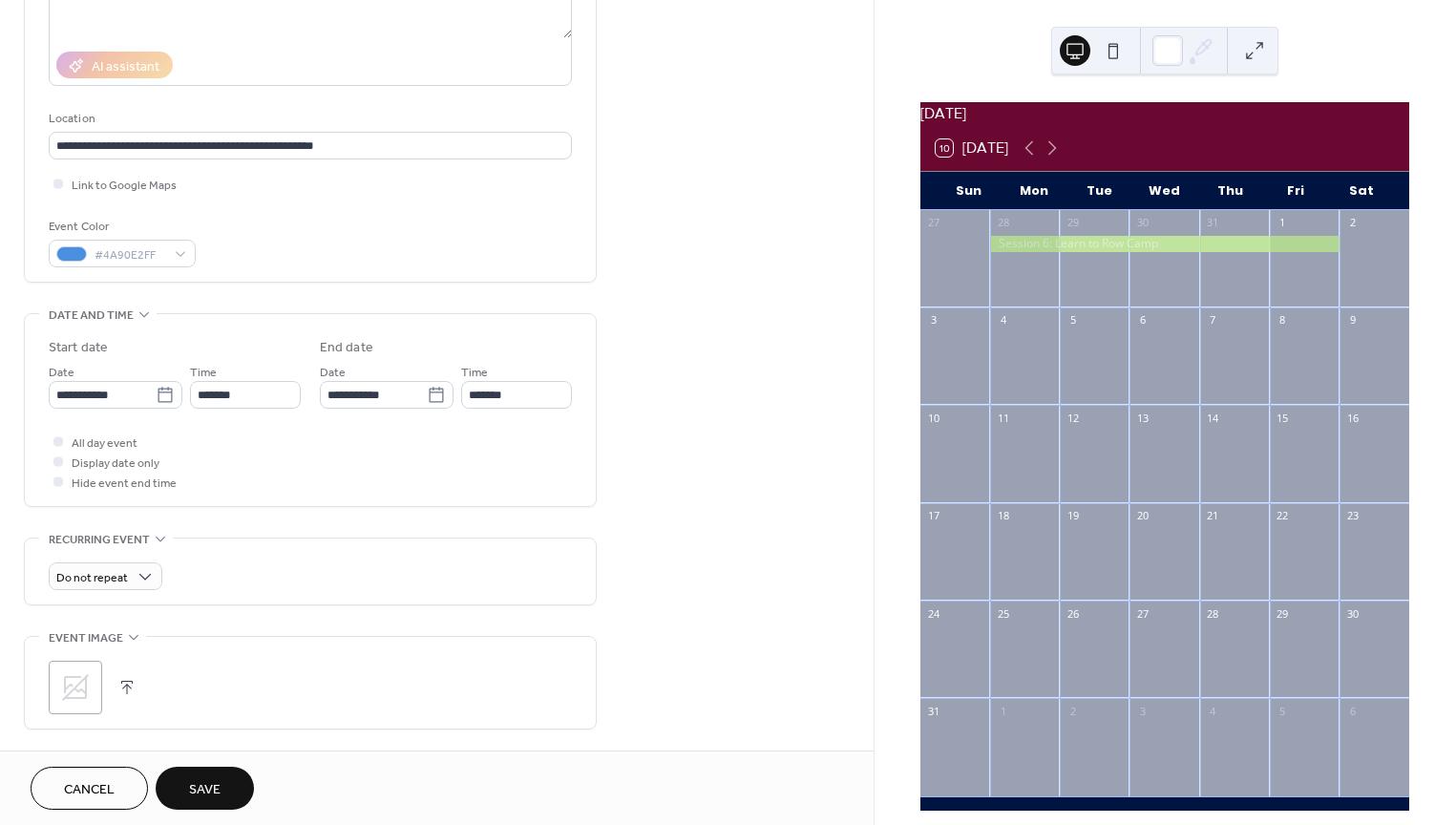 click on "**********" at bounding box center [436, 379] 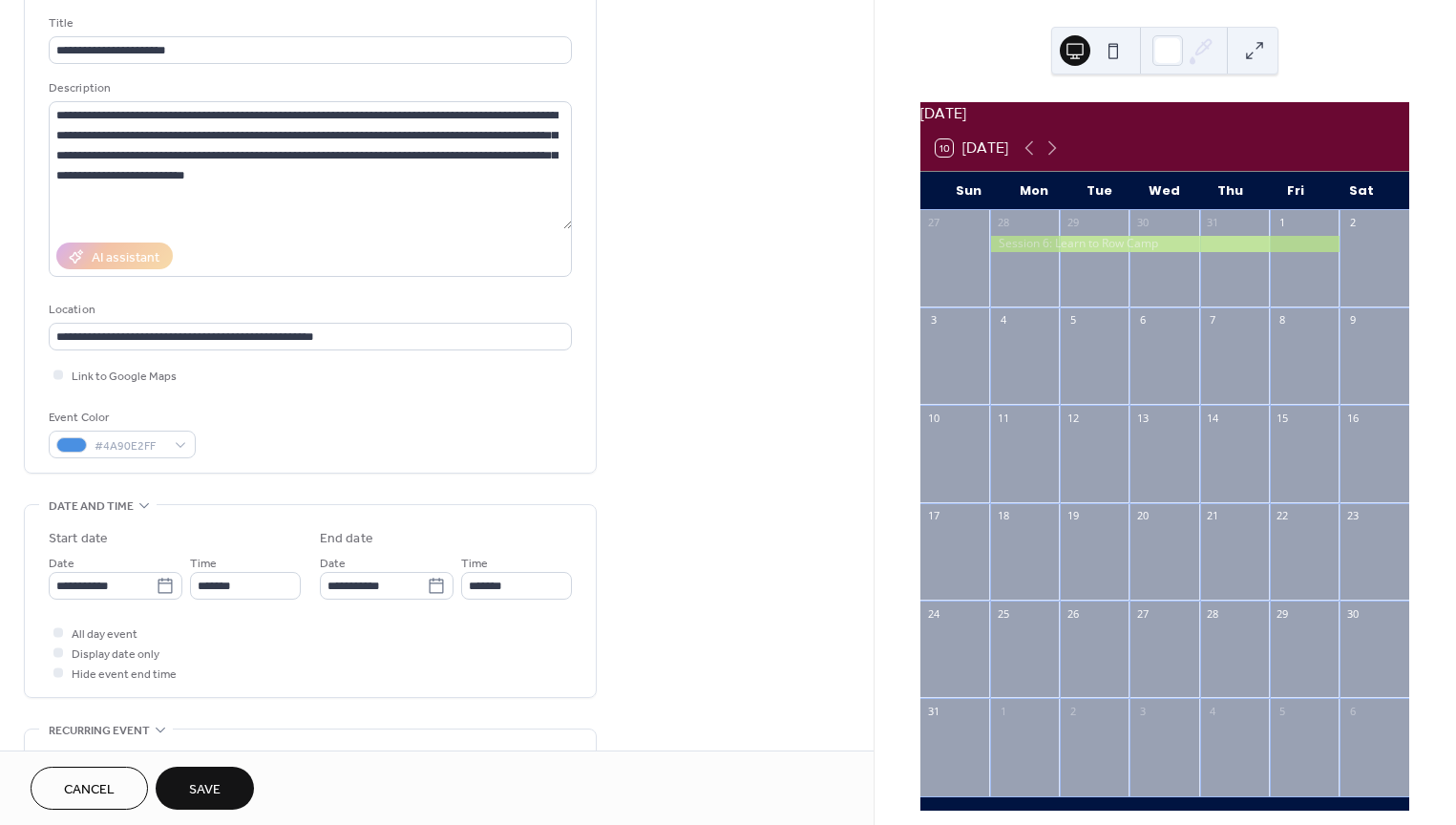 scroll, scrollTop: 0, scrollLeft: 0, axis: both 